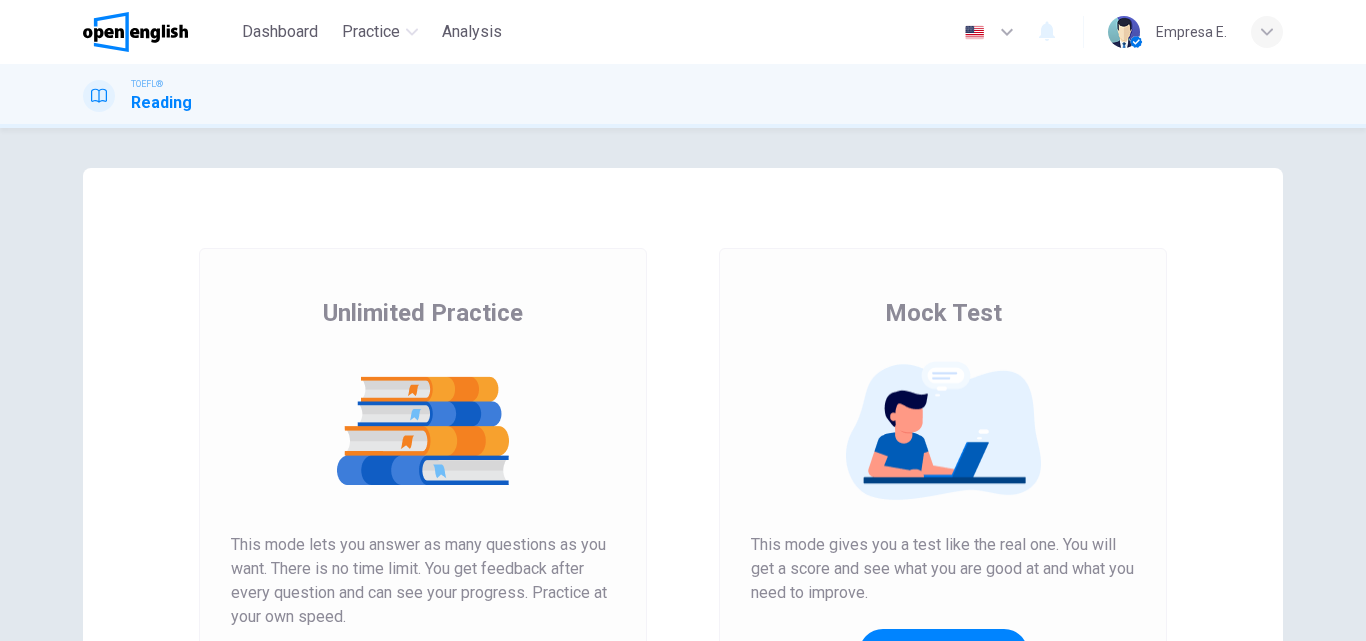 scroll, scrollTop: 0, scrollLeft: 0, axis: both 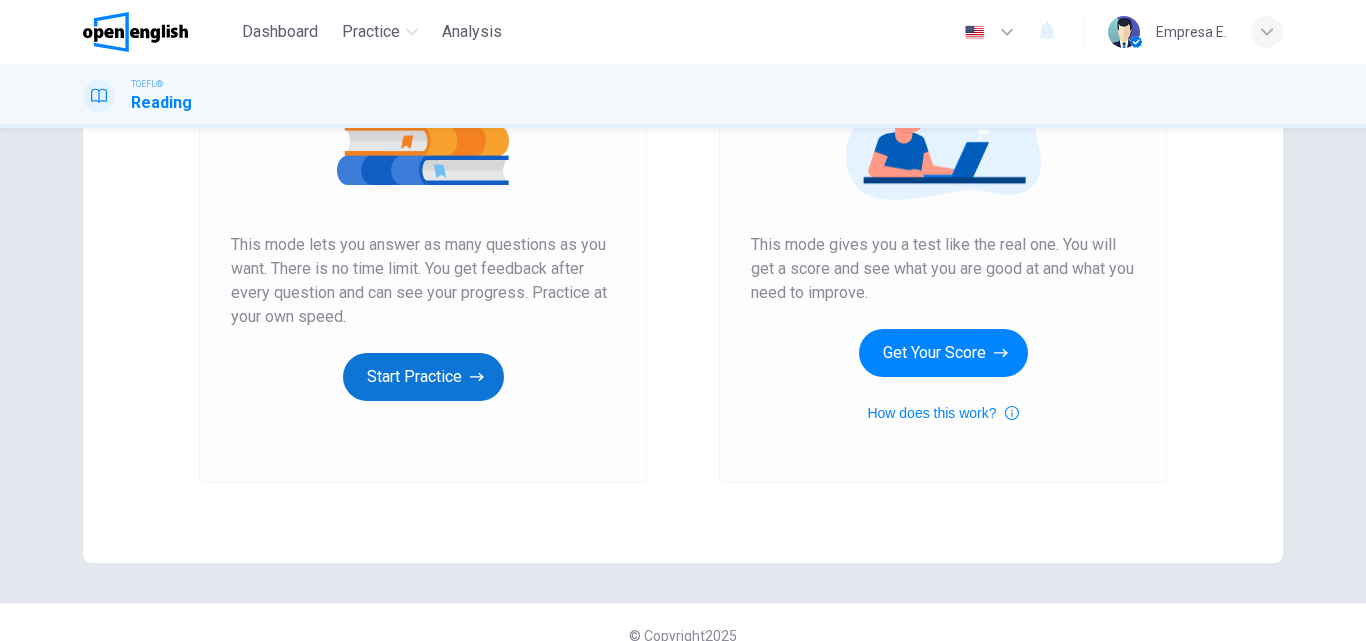 click on "Start Practice" at bounding box center (423, 377) 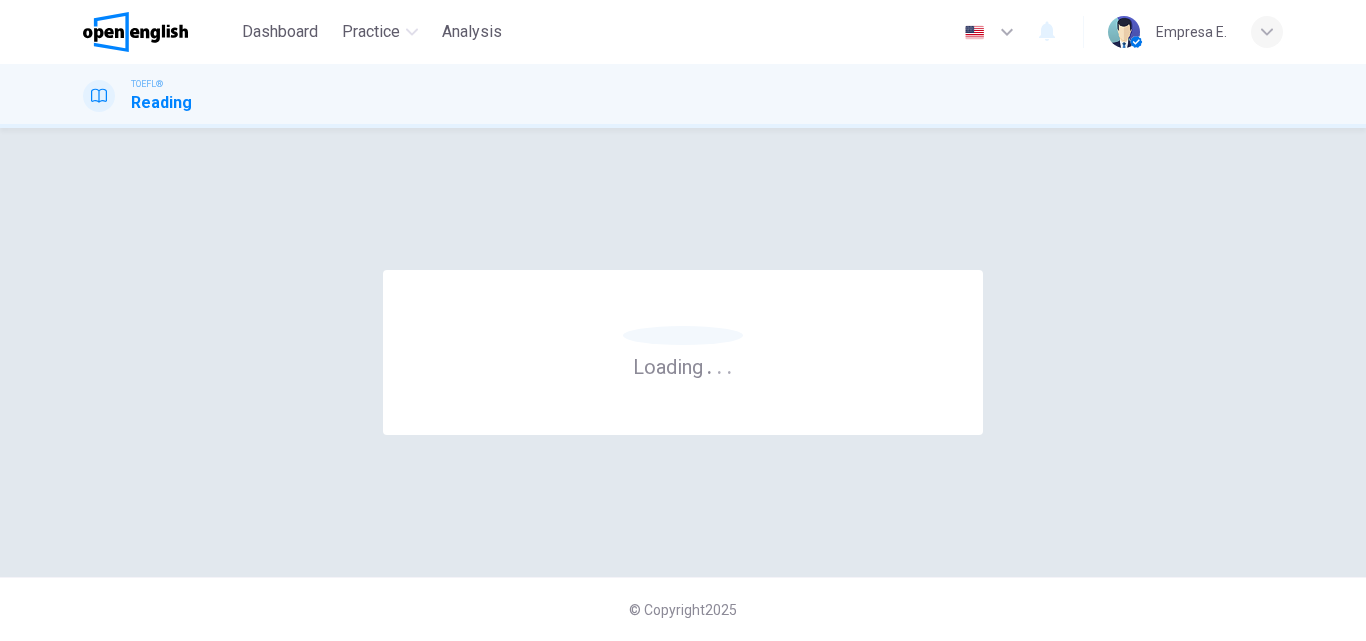 scroll, scrollTop: 0, scrollLeft: 0, axis: both 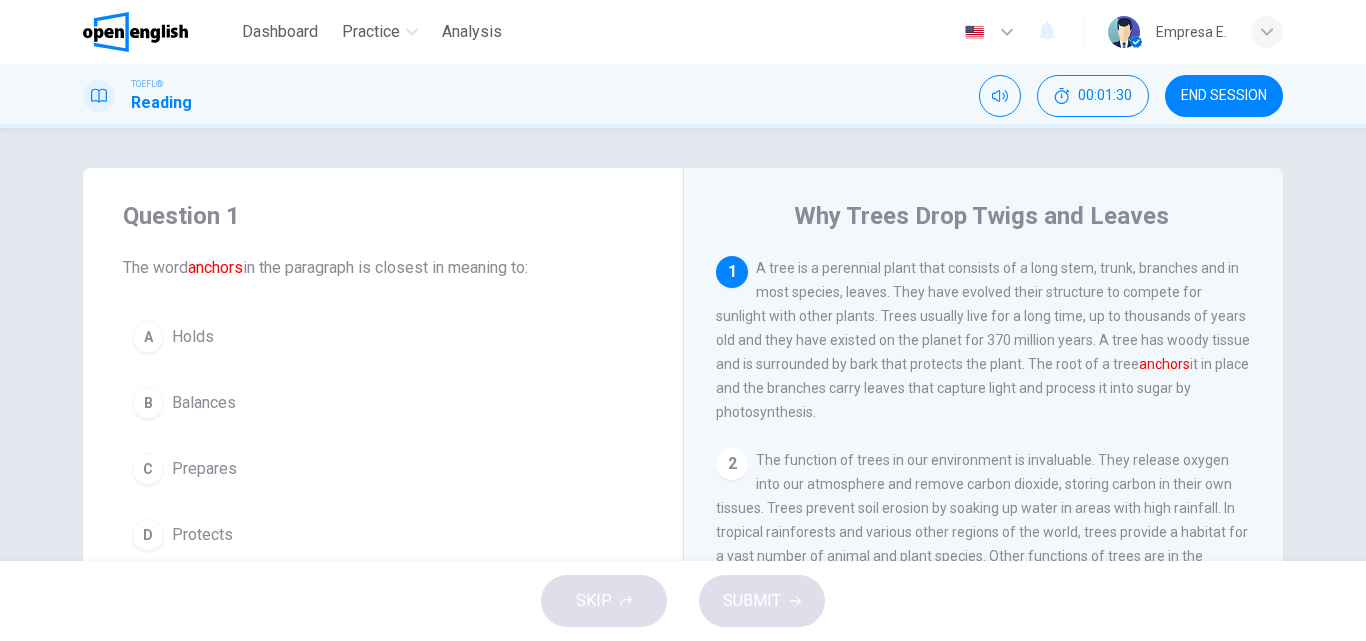 click on "Holds" at bounding box center [193, 337] 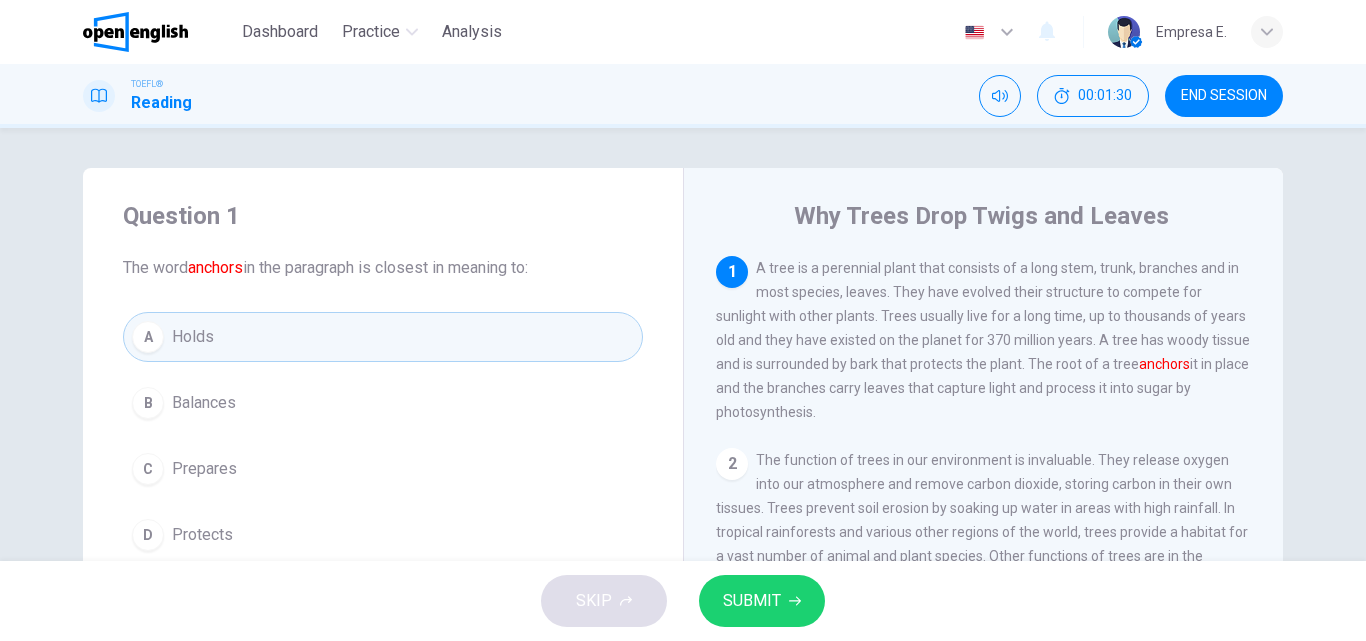 click on "SUBMIT" at bounding box center (762, 601) 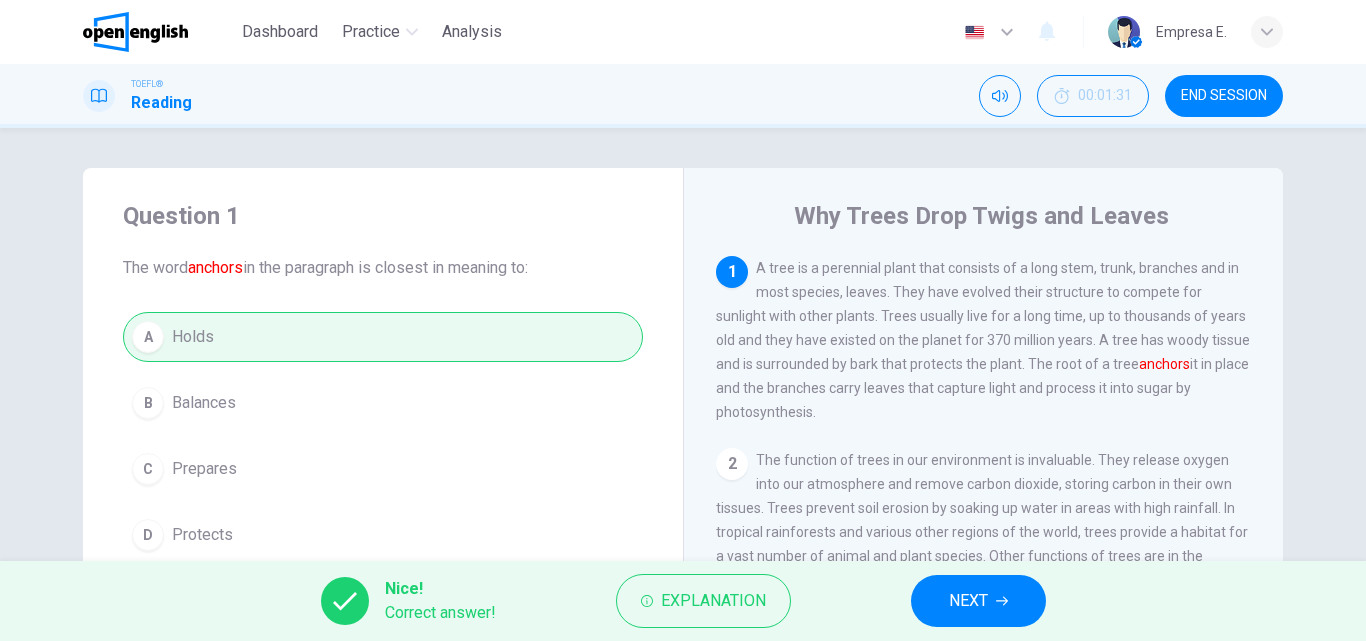 scroll, scrollTop: 200, scrollLeft: 0, axis: vertical 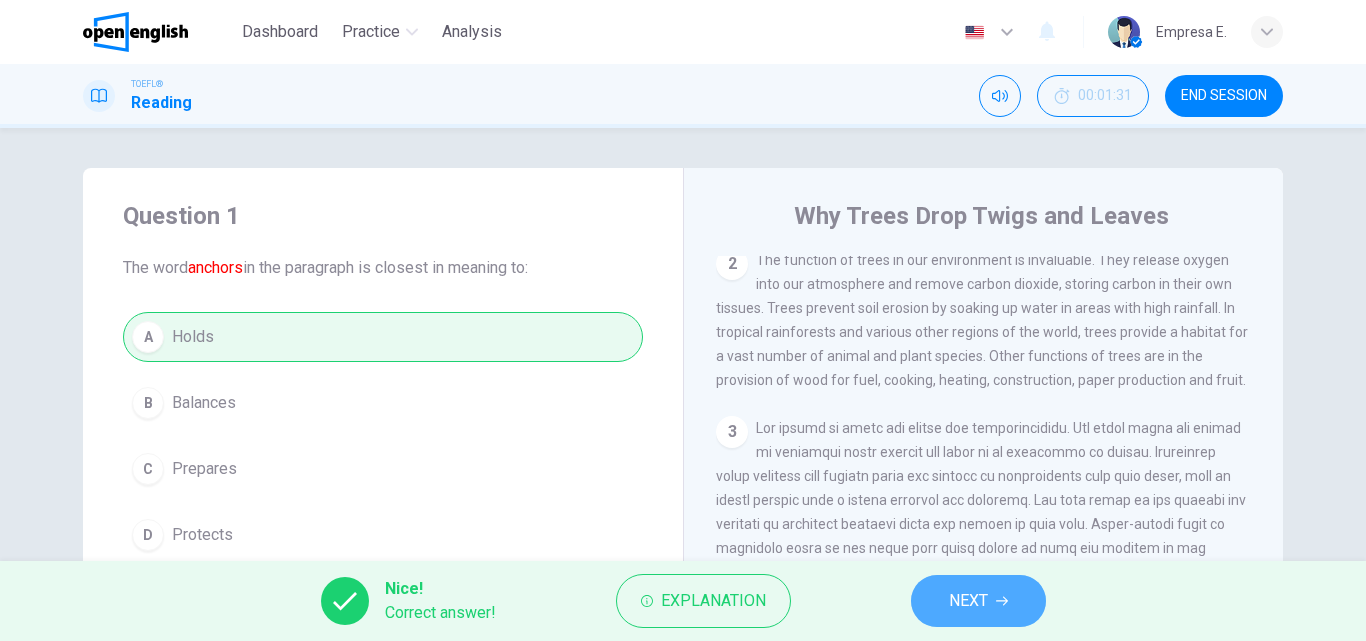 click on "NEXT" at bounding box center [968, 601] 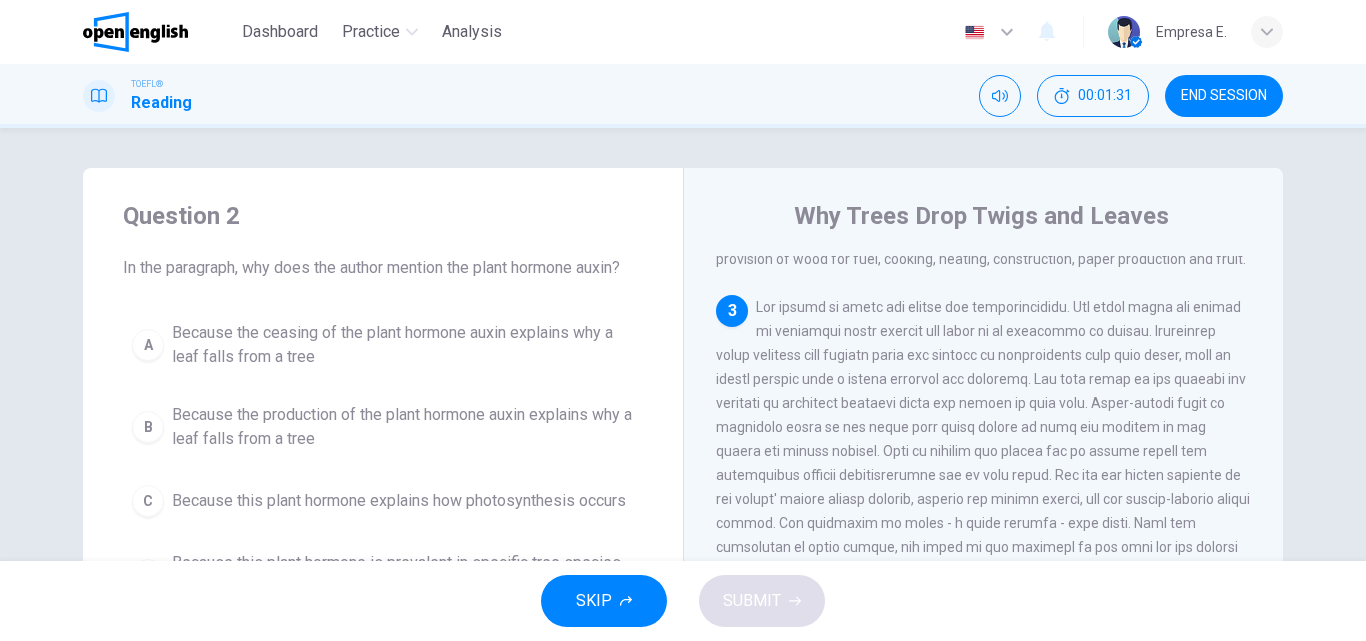 scroll, scrollTop: 323, scrollLeft: 0, axis: vertical 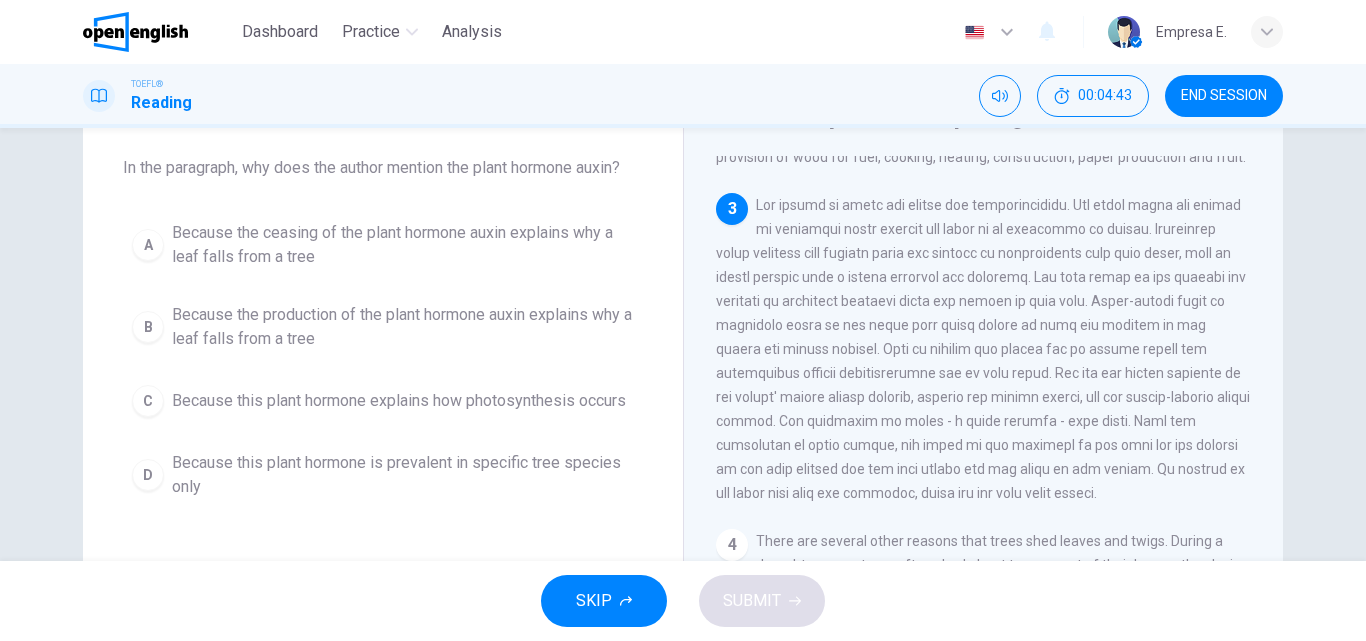 click on "END SESSION" at bounding box center (1224, 96) 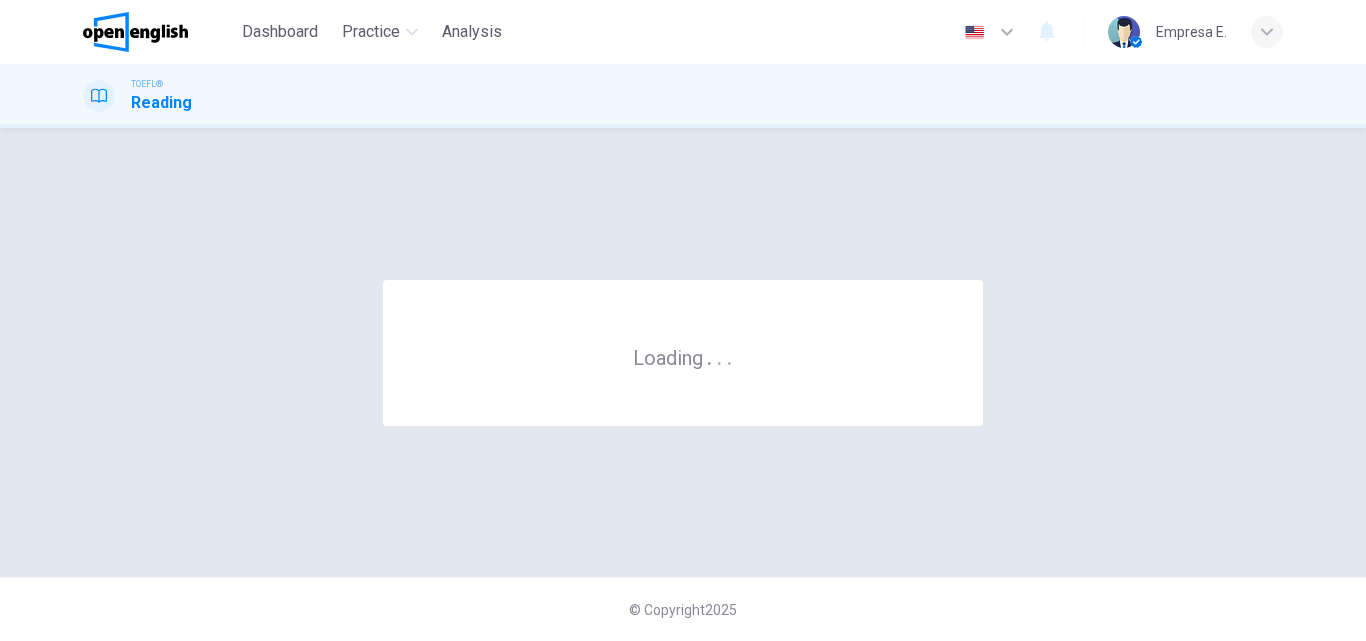 scroll, scrollTop: 0, scrollLeft: 0, axis: both 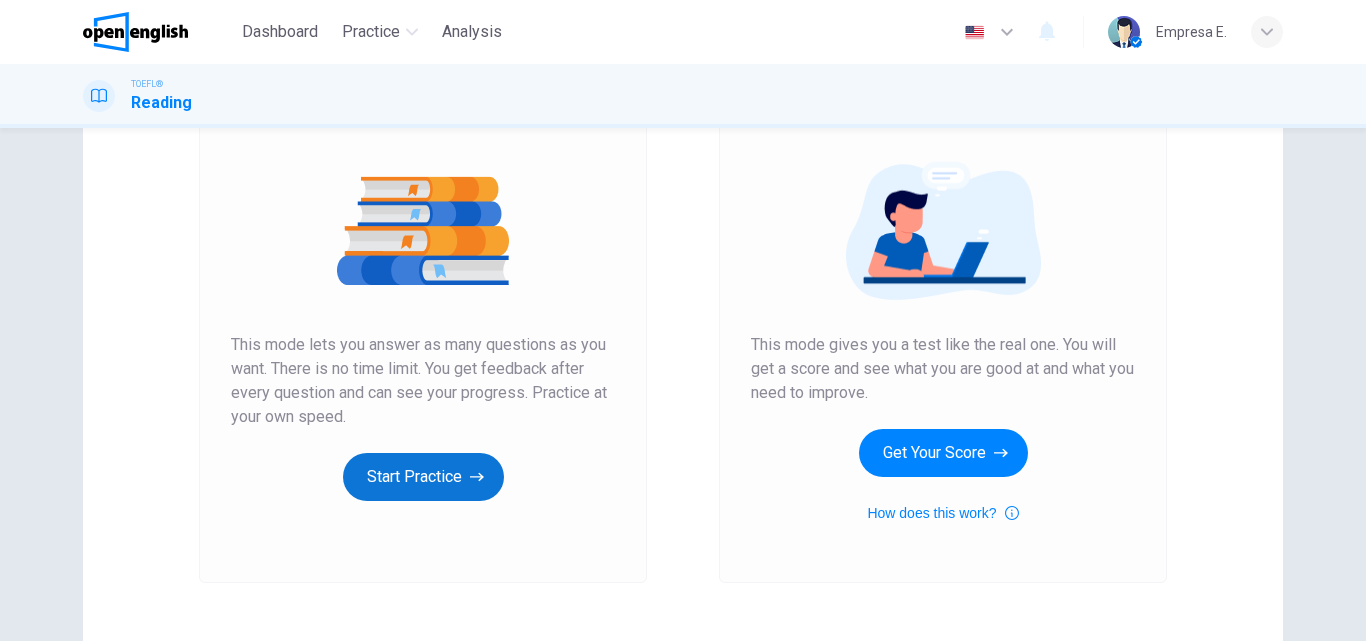 click on "Start Practice" at bounding box center (423, 477) 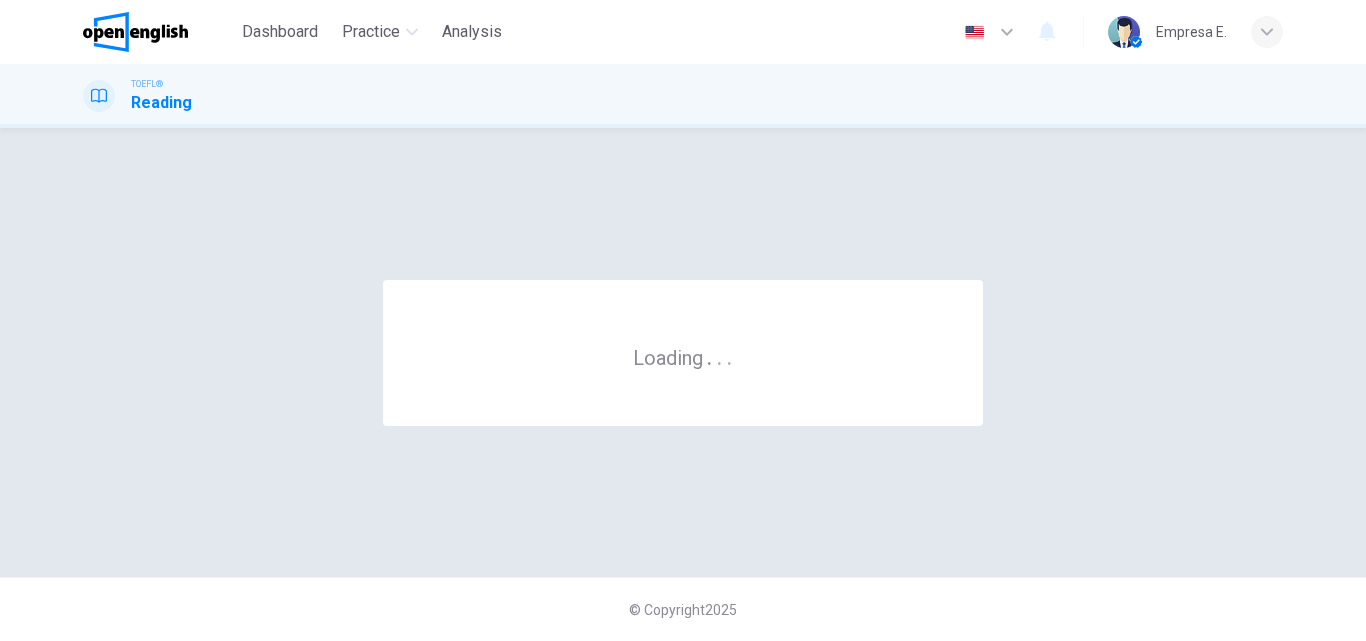 scroll, scrollTop: 0, scrollLeft: 0, axis: both 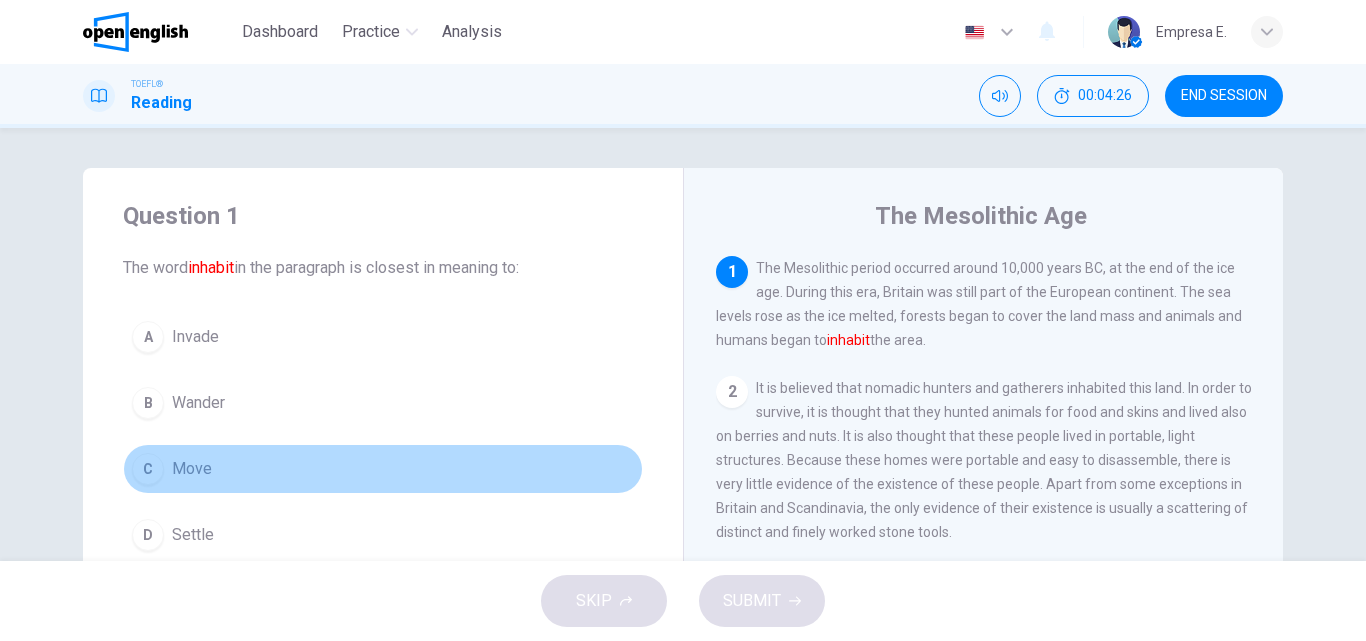 click on "C Move" at bounding box center (383, 469) 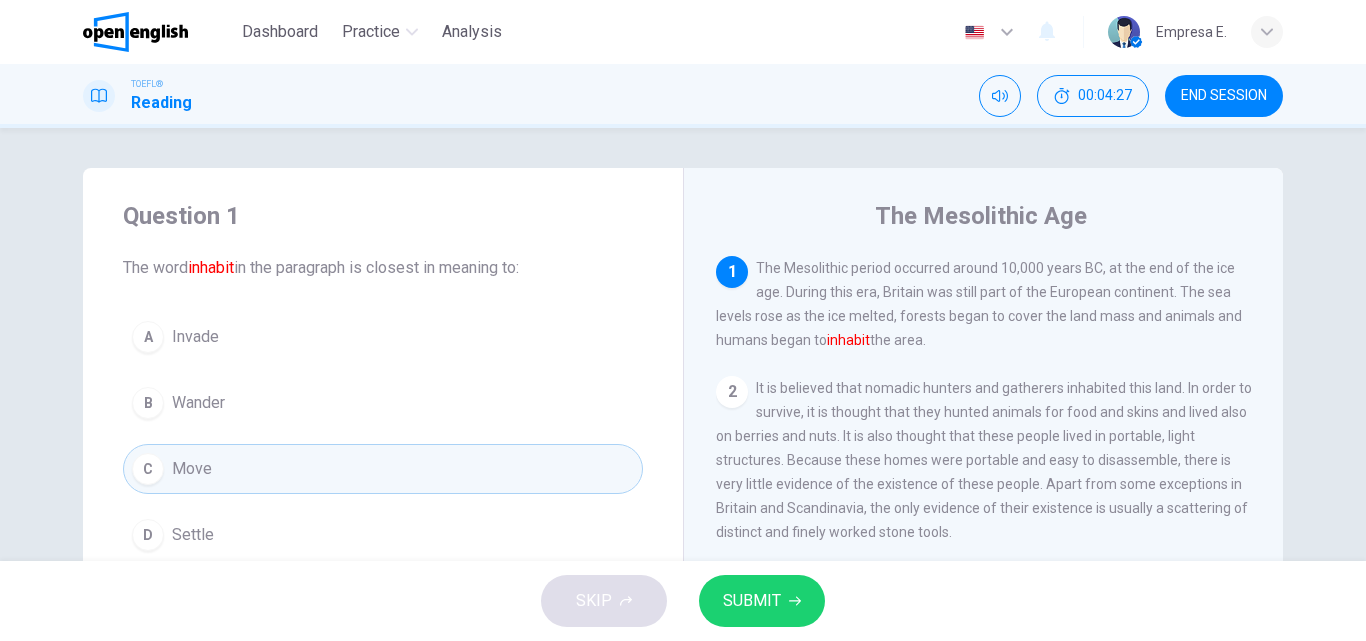 click on "SUBMIT" at bounding box center [762, 601] 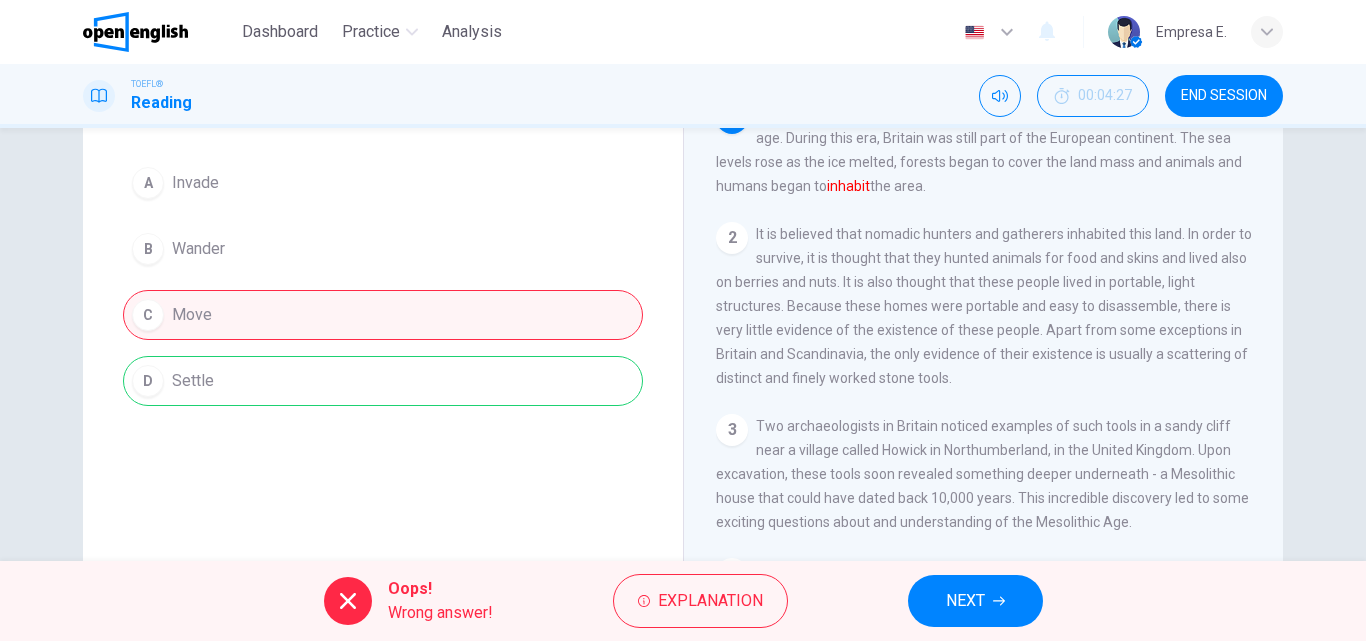 scroll, scrollTop: 300, scrollLeft: 0, axis: vertical 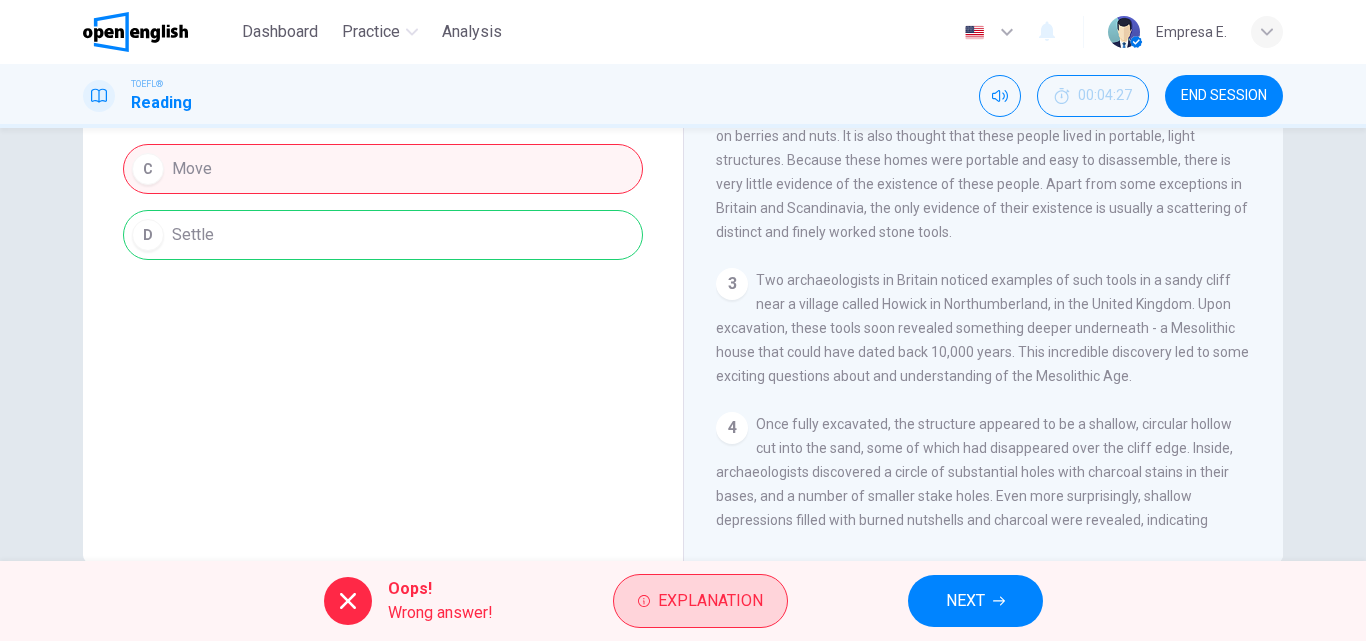 click on "Explanation" at bounding box center (710, 601) 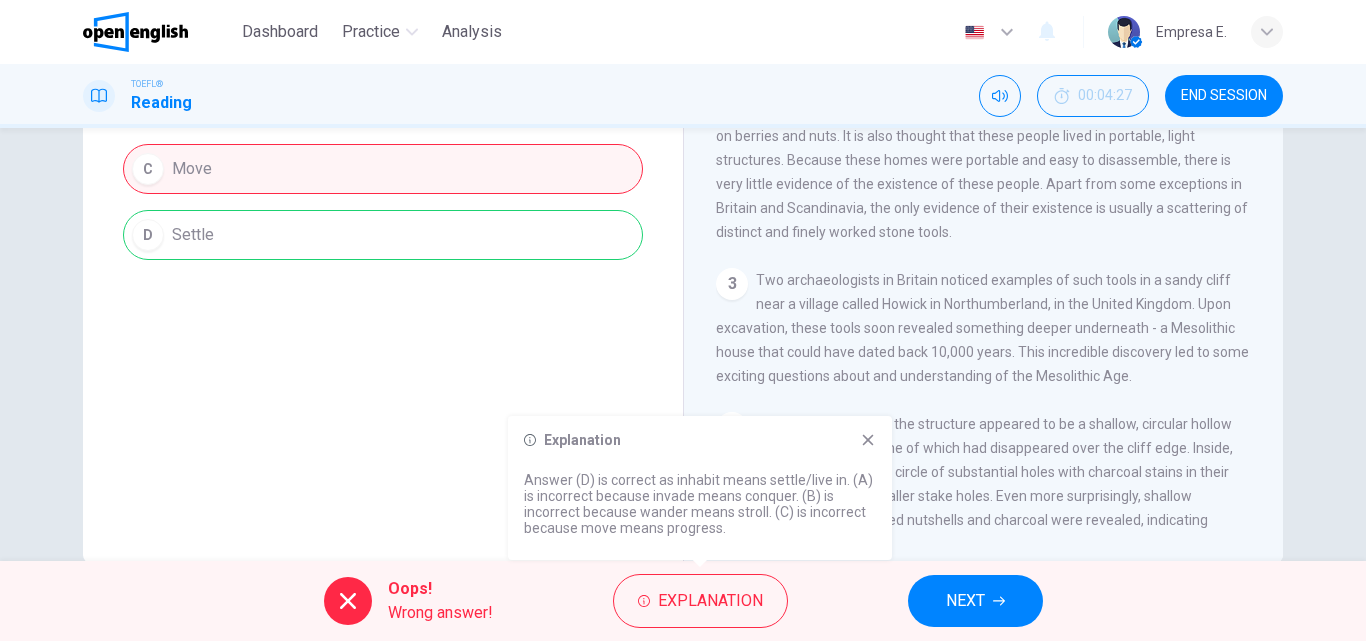 click on "NEXT" at bounding box center [965, 601] 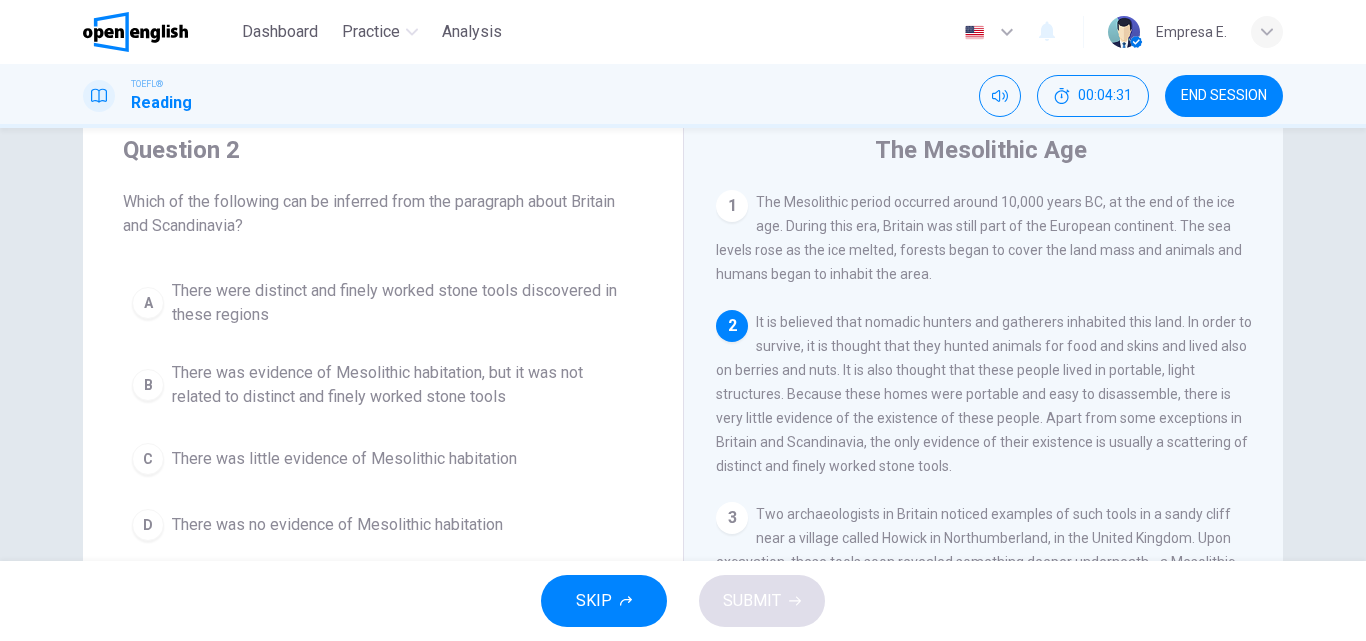 scroll, scrollTop: 100, scrollLeft: 0, axis: vertical 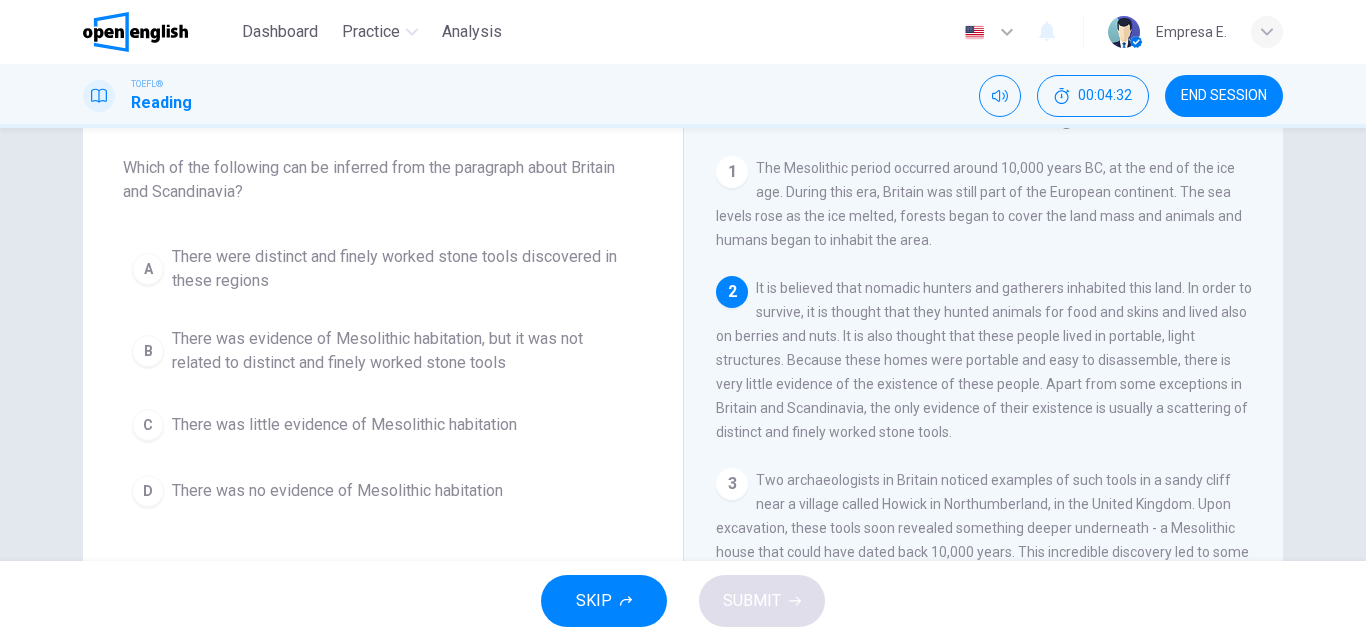 click on "END SESSION" at bounding box center [1224, 96] 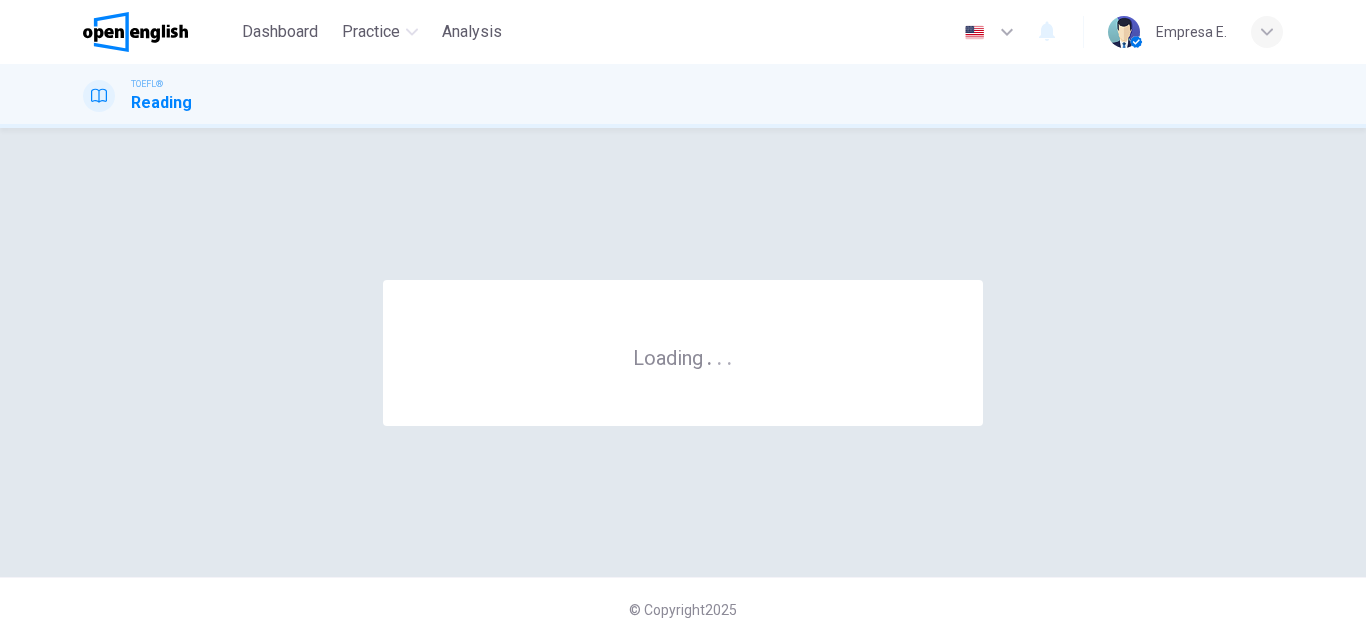 scroll, scrollTop: 0, scrollLeft: 0, axis: both 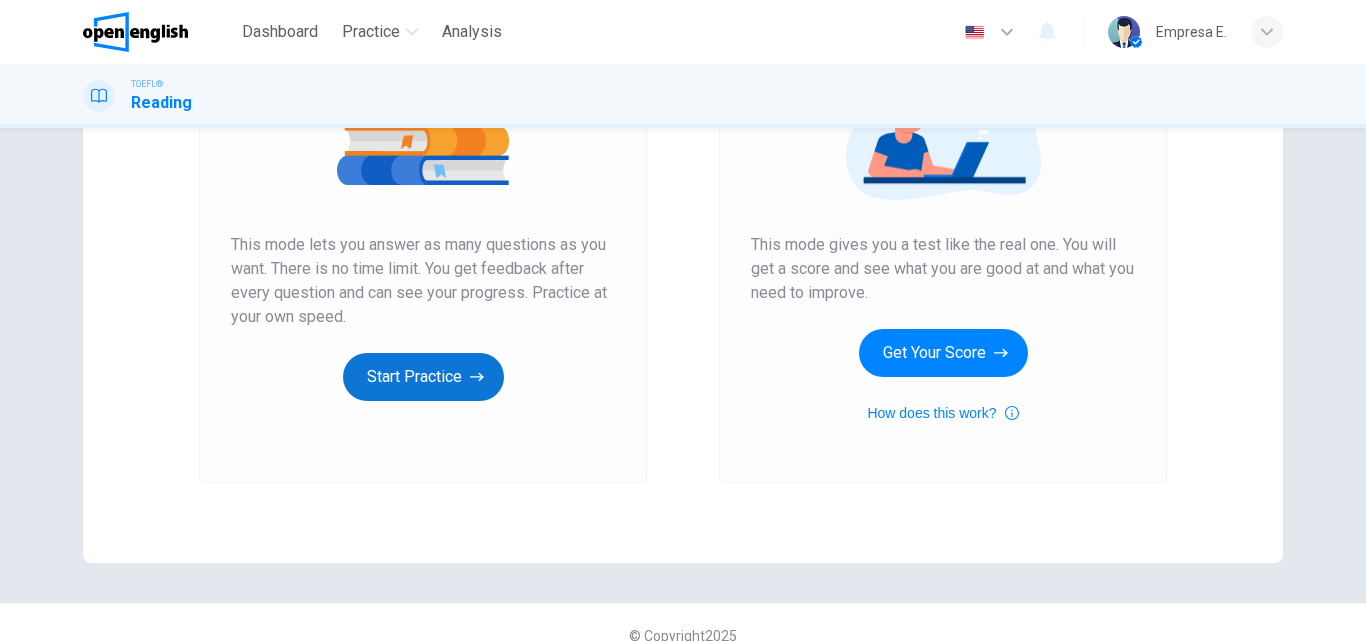click on "Start Practice" at bounding box center [423, 377] 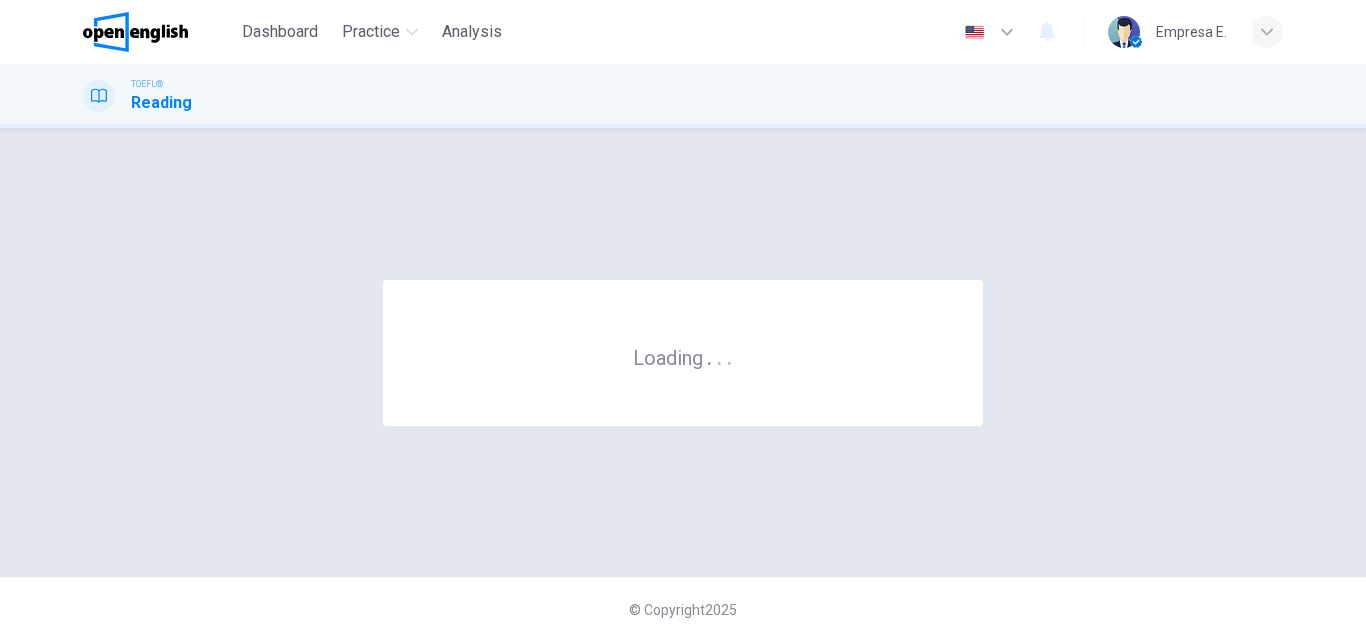 scroll, scrollTop: 0, scrollLeft: 0, axis: both 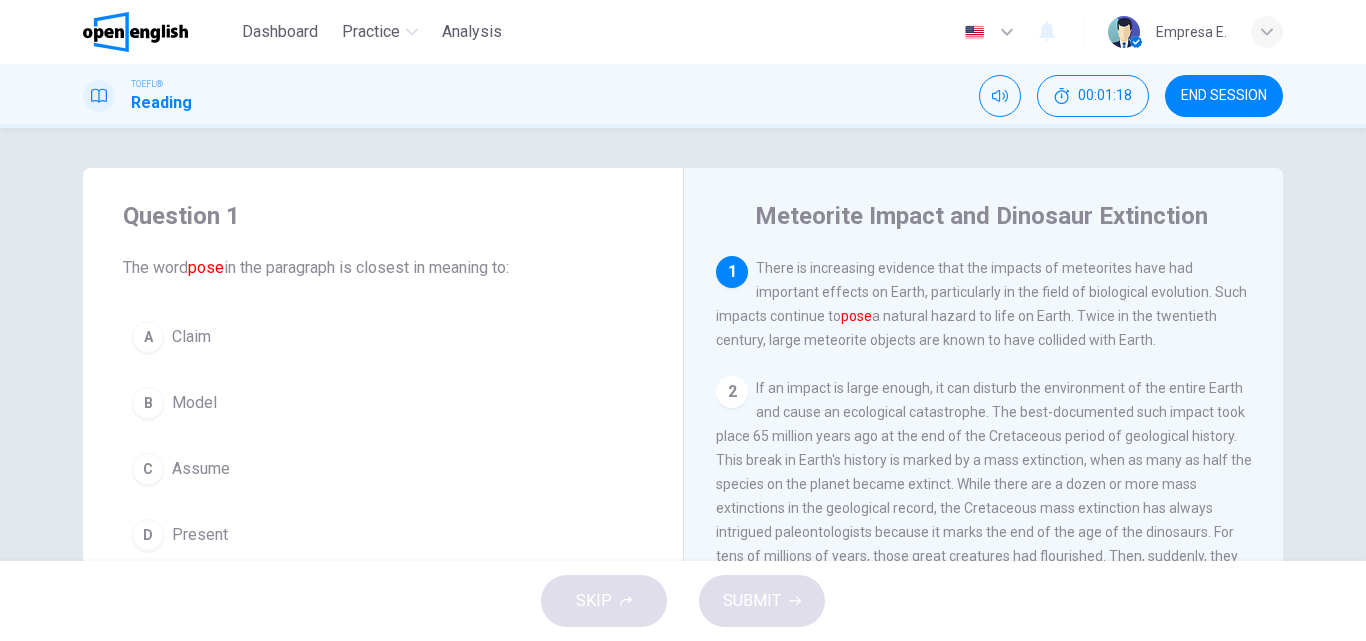 click on "Assume" at bounding box center (201, 469) 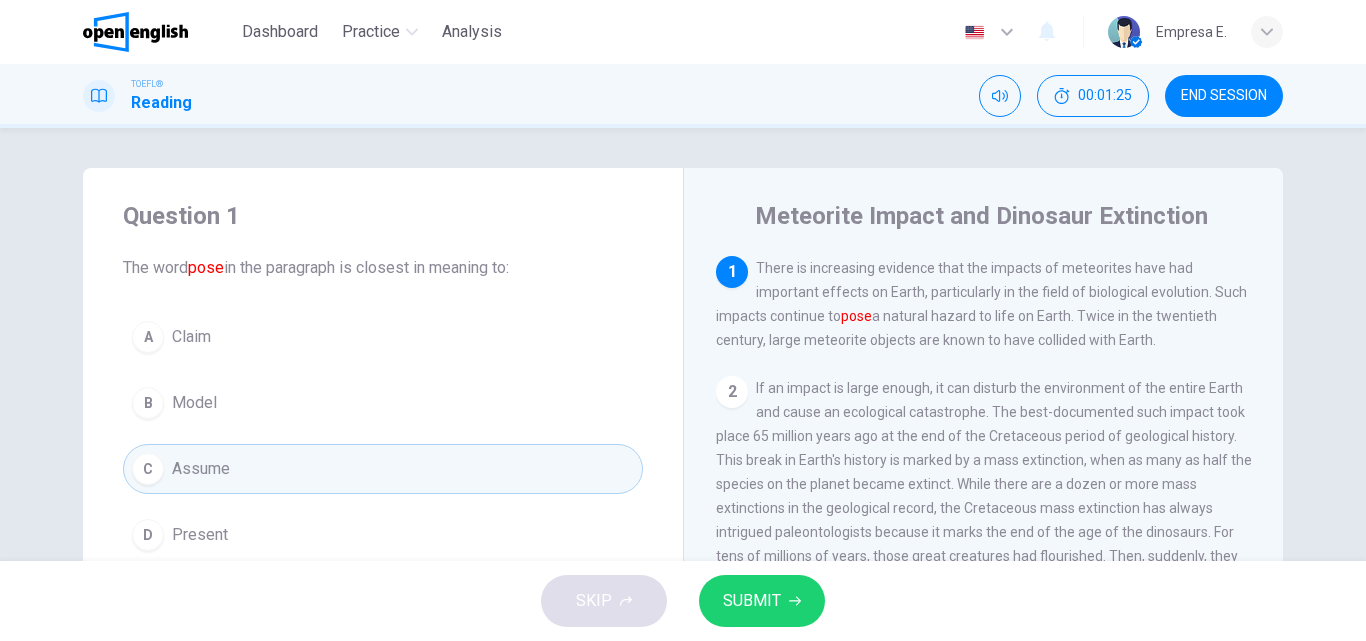 click on "SUBMIT" at bounding box center [752, 601] 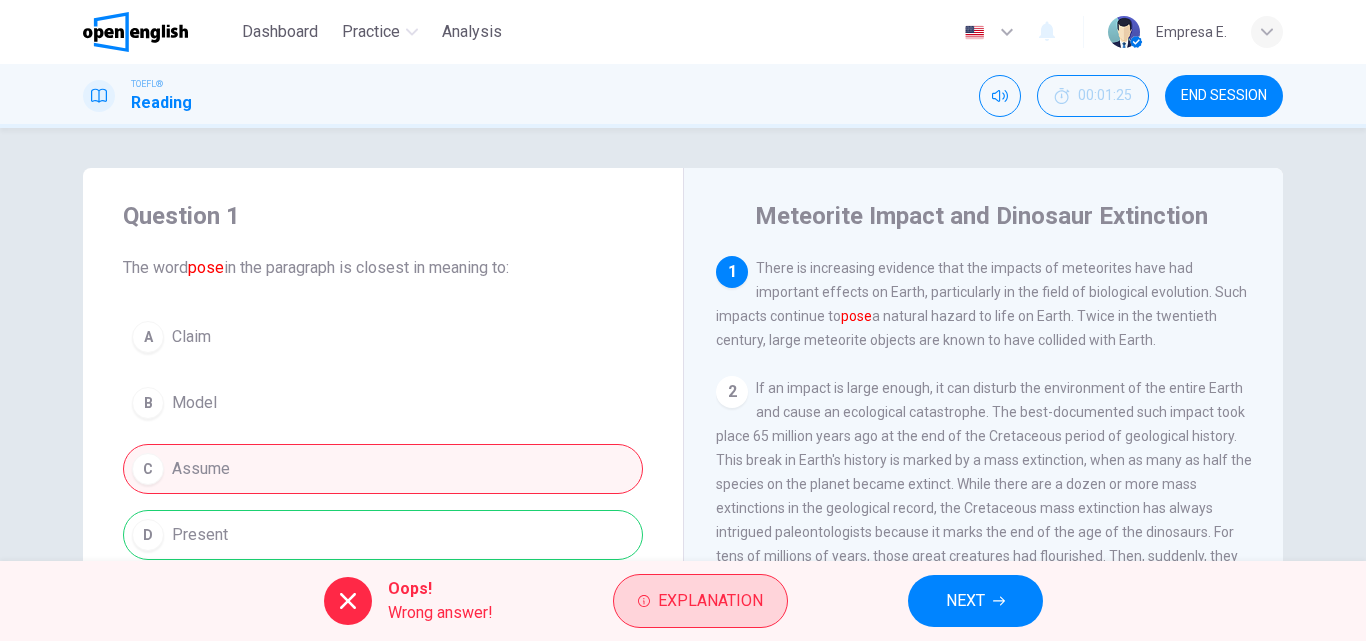 click on "Explanation" at bounding box center [700, 601] 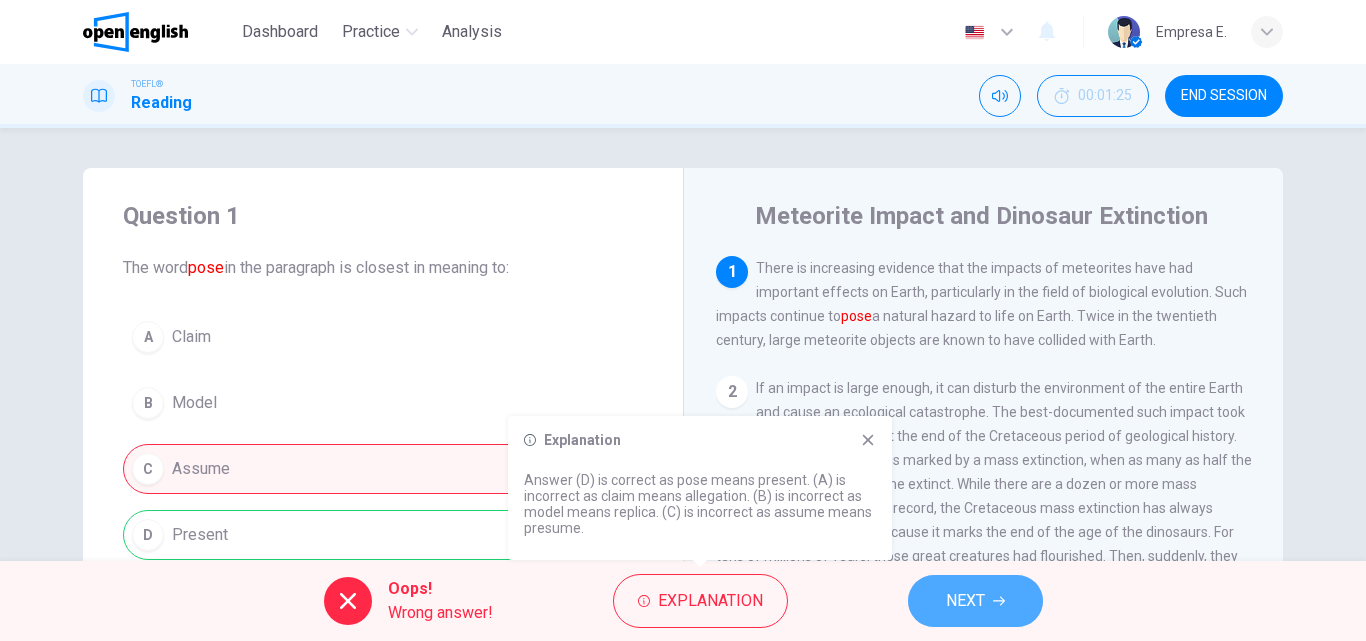 click on "NEXT" at bounding box center (975, 601) 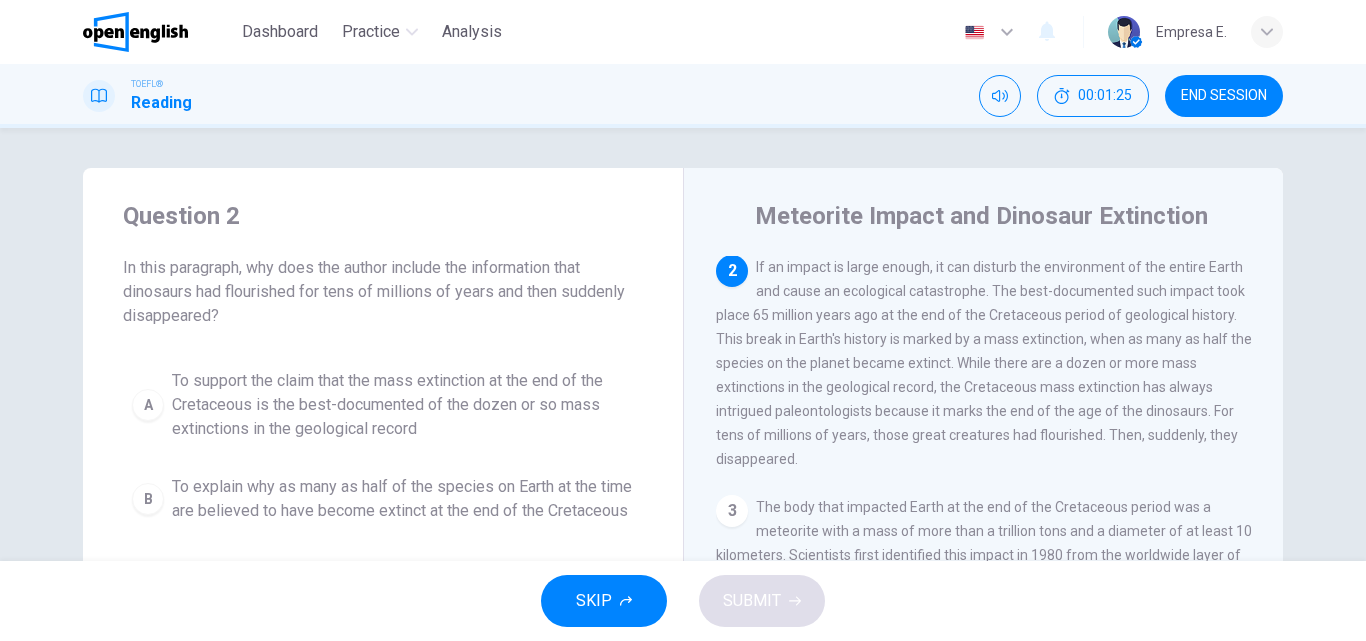scroll, scrollTop: 124, scrollLeft: 0, axis: vertical 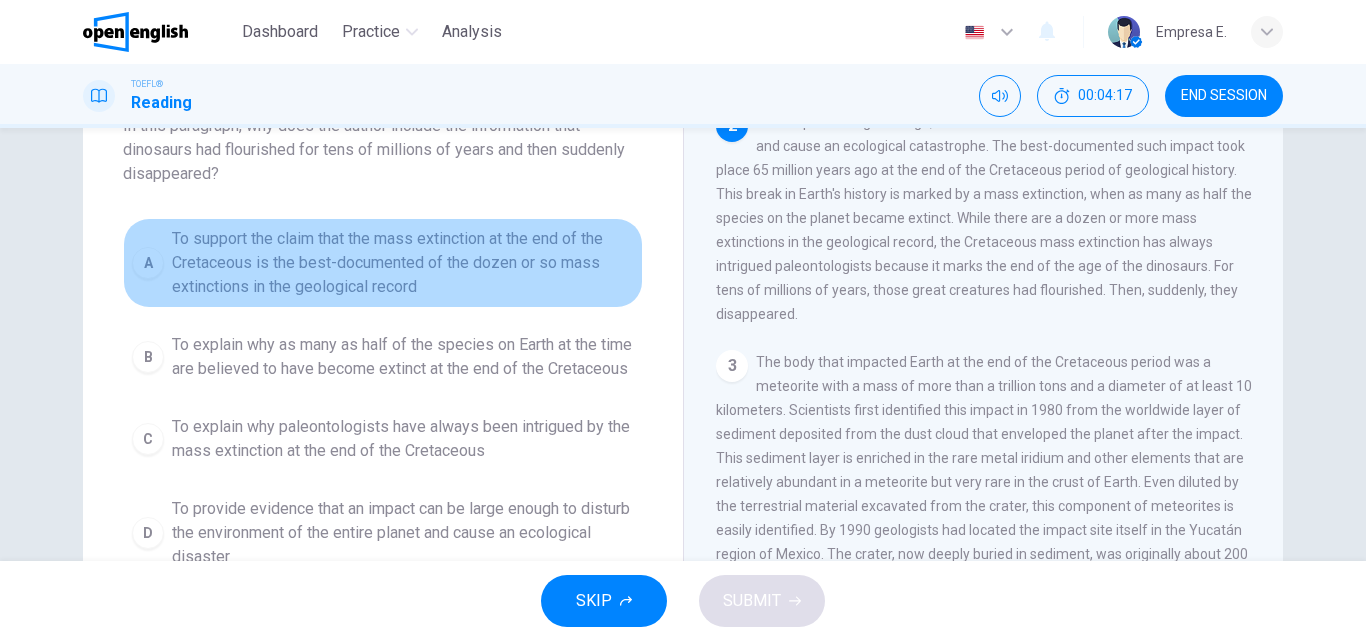 click on "To support the claim that the mass extinction at the end of the Cretaceous is the best-documented of the dozen or so mass extinctions in the geological record" at bounding box center (403, 263) 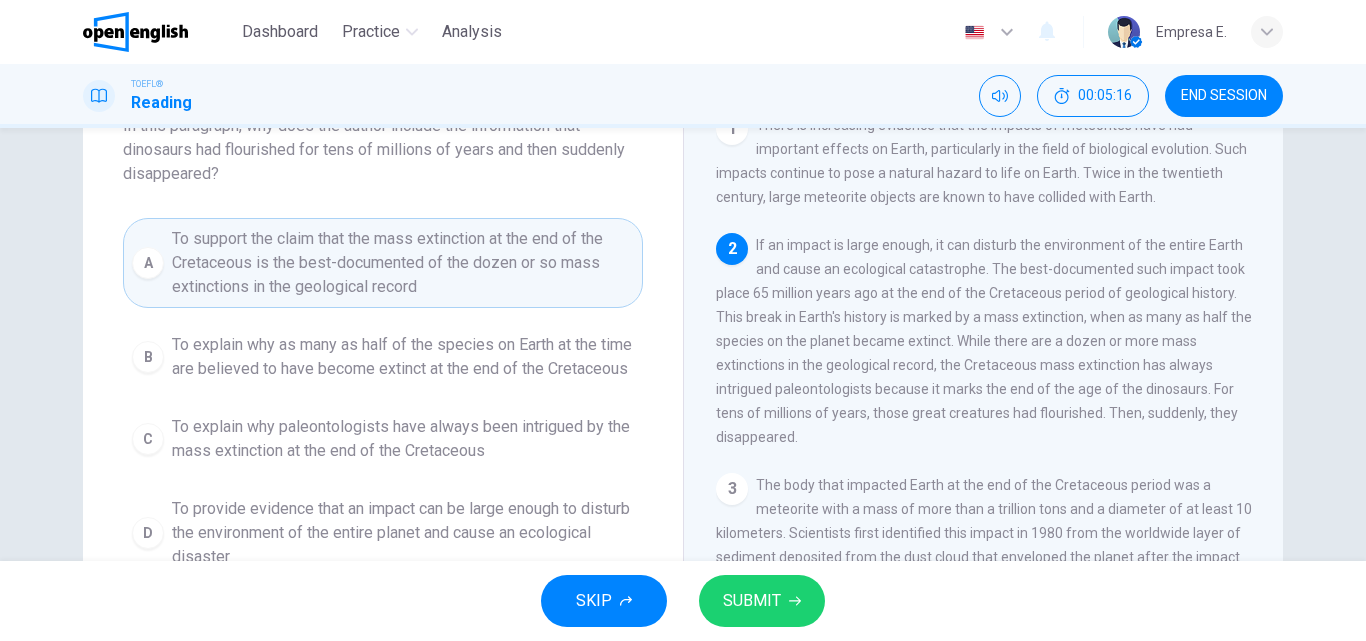 scroll, scrollTop: 0, scrollLeft: 0, axis: both 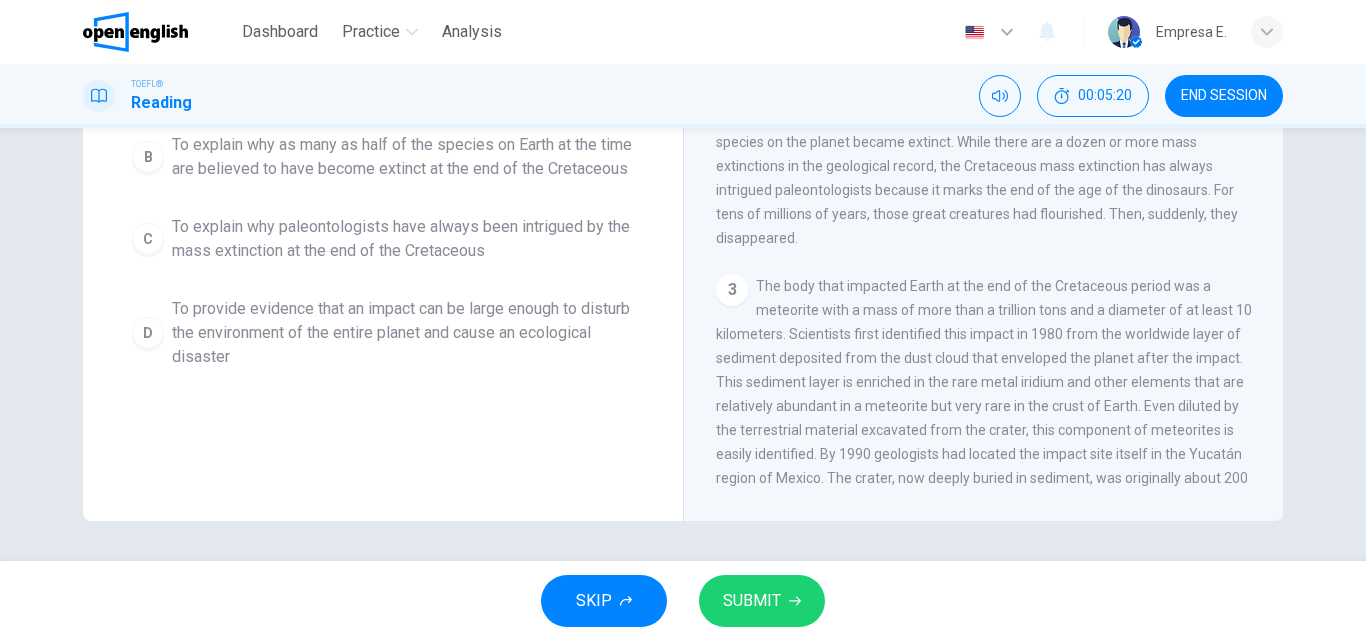 drag, startPoint x: 842, startPoint y: 625, endPoint x: 816, endPoint y: 617, distance: 27.202942 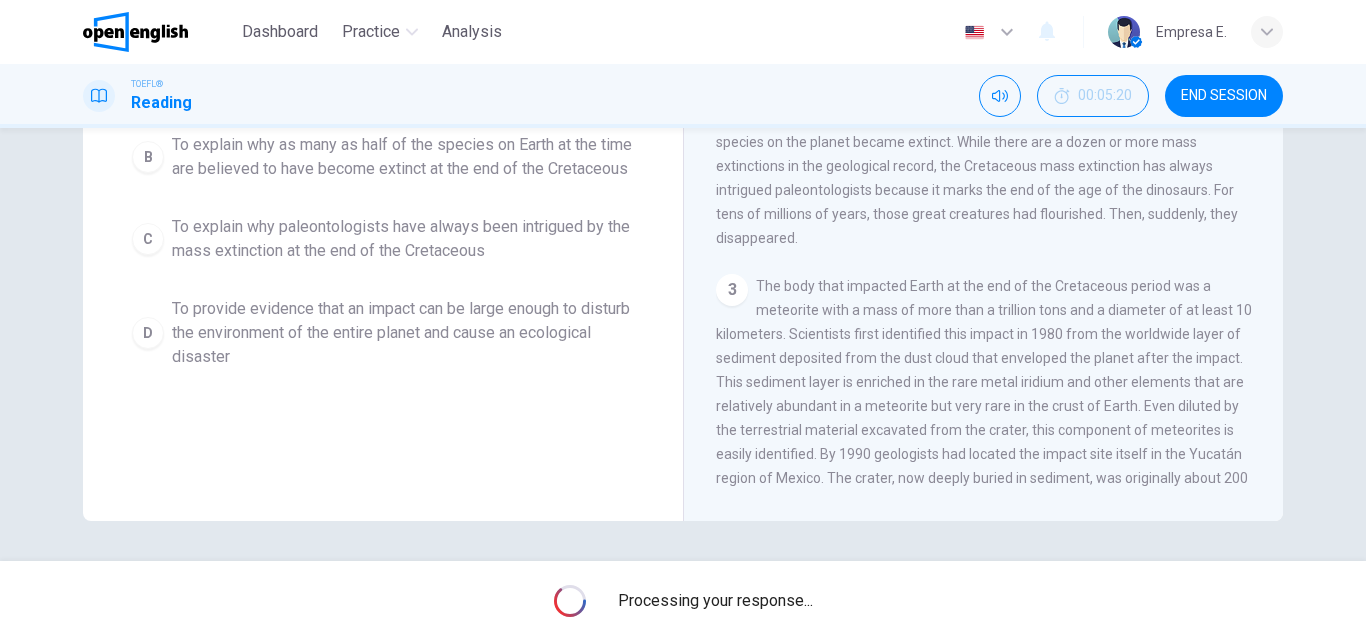 click on "Processing your response..." at bounding box center [715, 601] 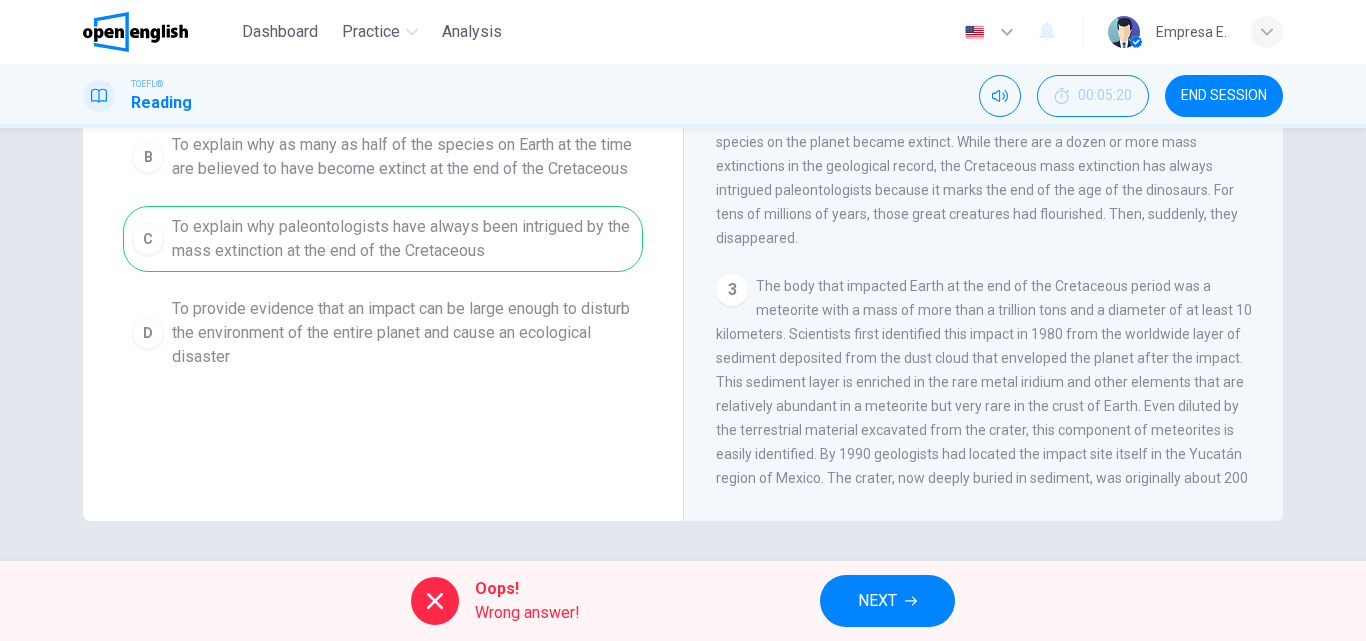 click on "NEXT" at bounding box center (877, 601) 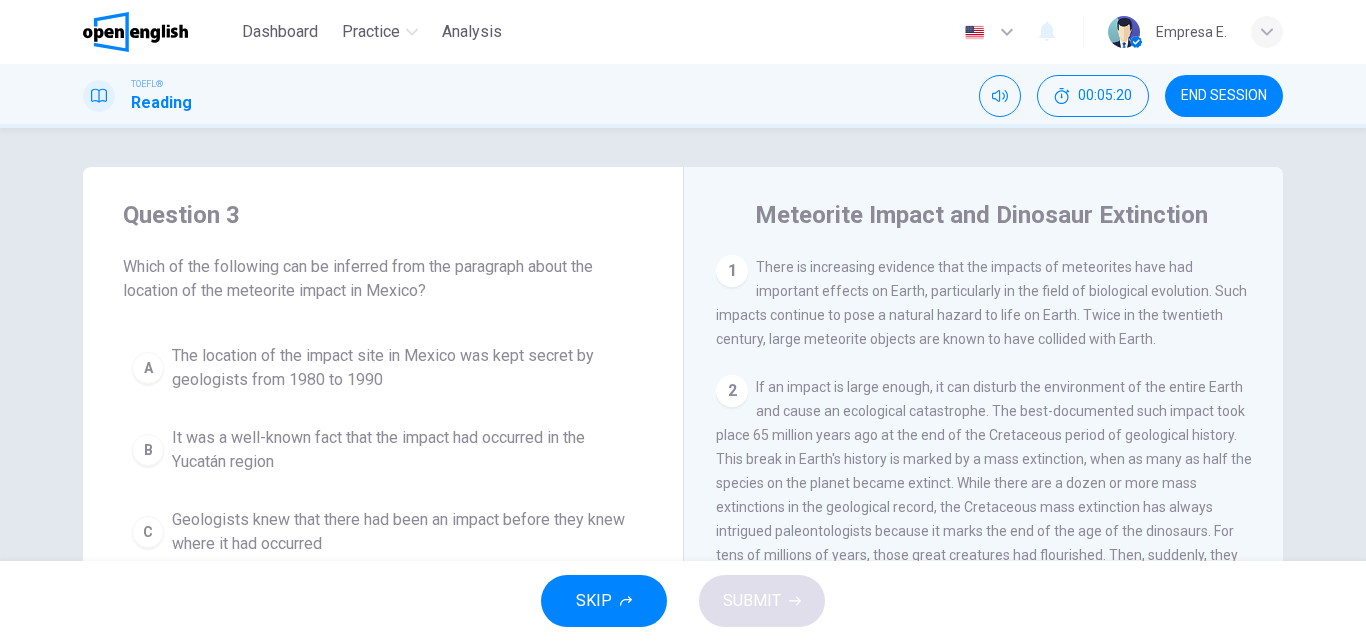 scroll, scrollTop: 0, scrollLeft: 0, axis: both 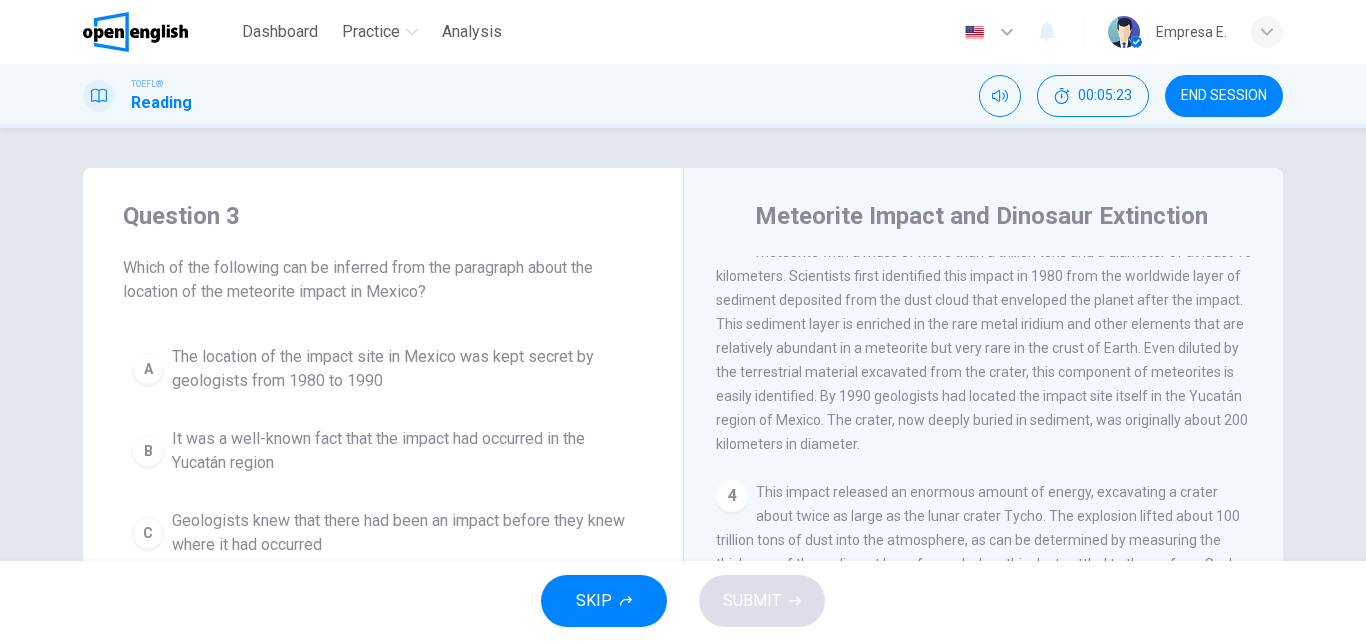 click on "TOEFL® Reading 00:05:23 END SESSION" at bounding box center [683, 96] 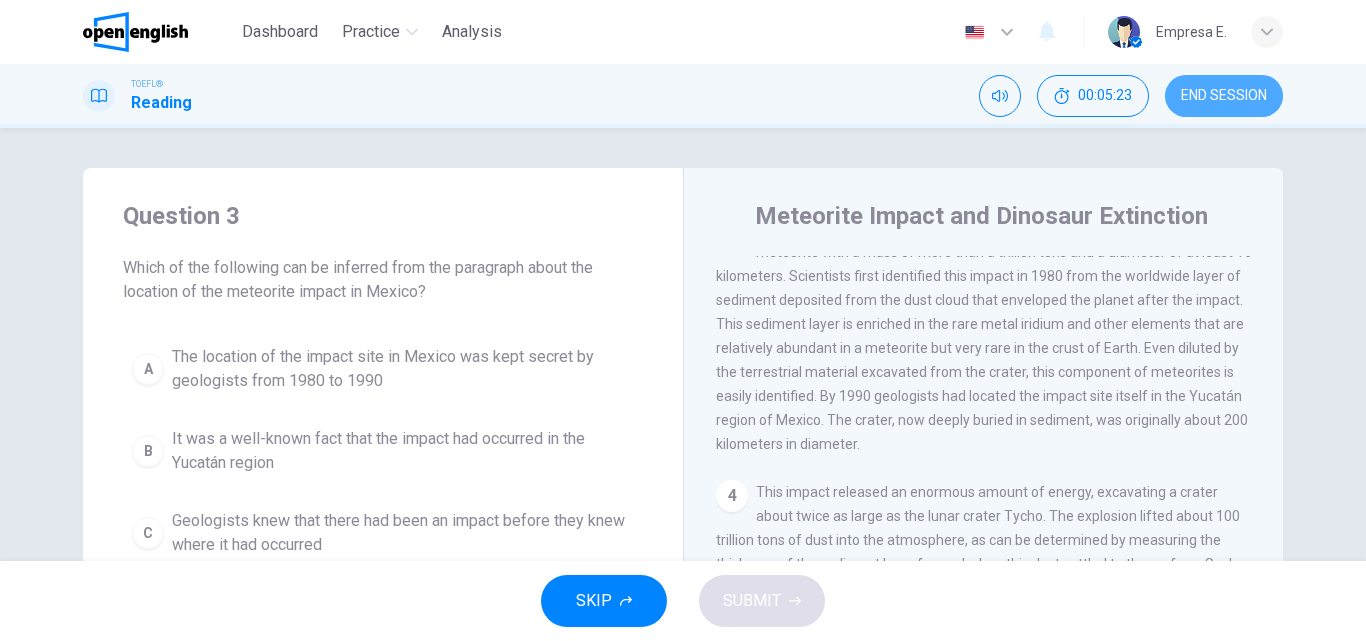 drag, startPoint x: 1221, startPoint y: 103, endPoint x: 758, endPoint y: 139, distance: 464.39746 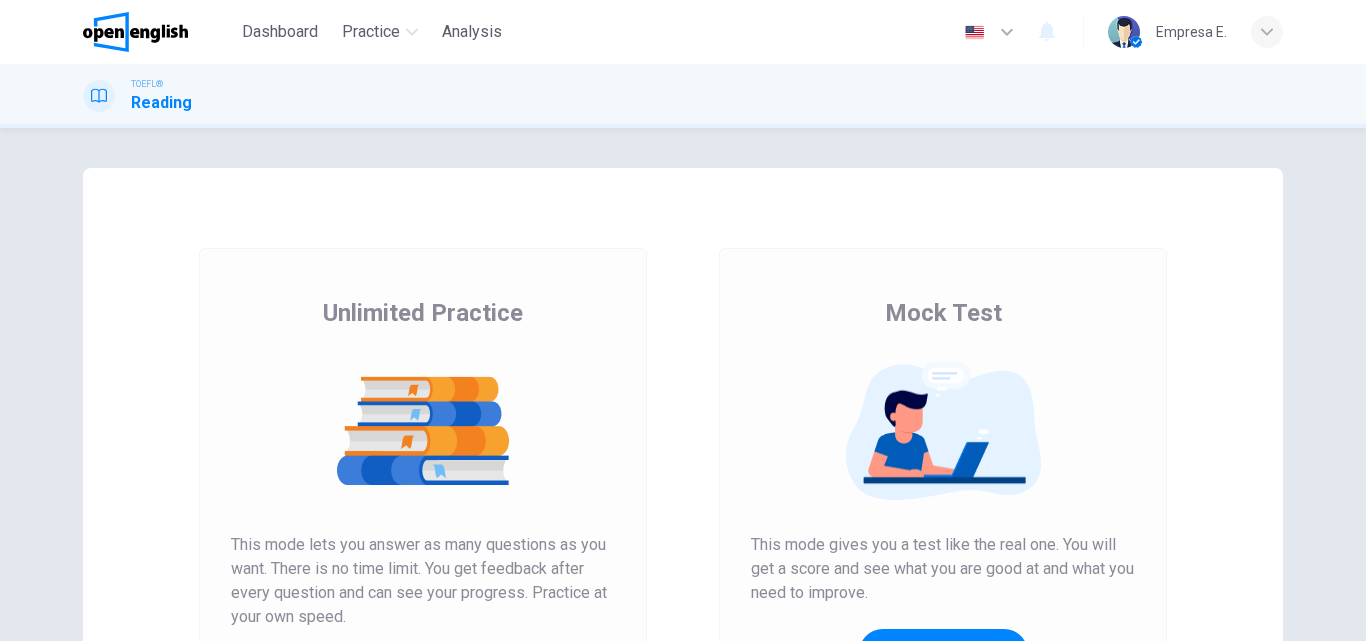 scroll, scrollTop: 0, scrollLeft: 0, axis: both 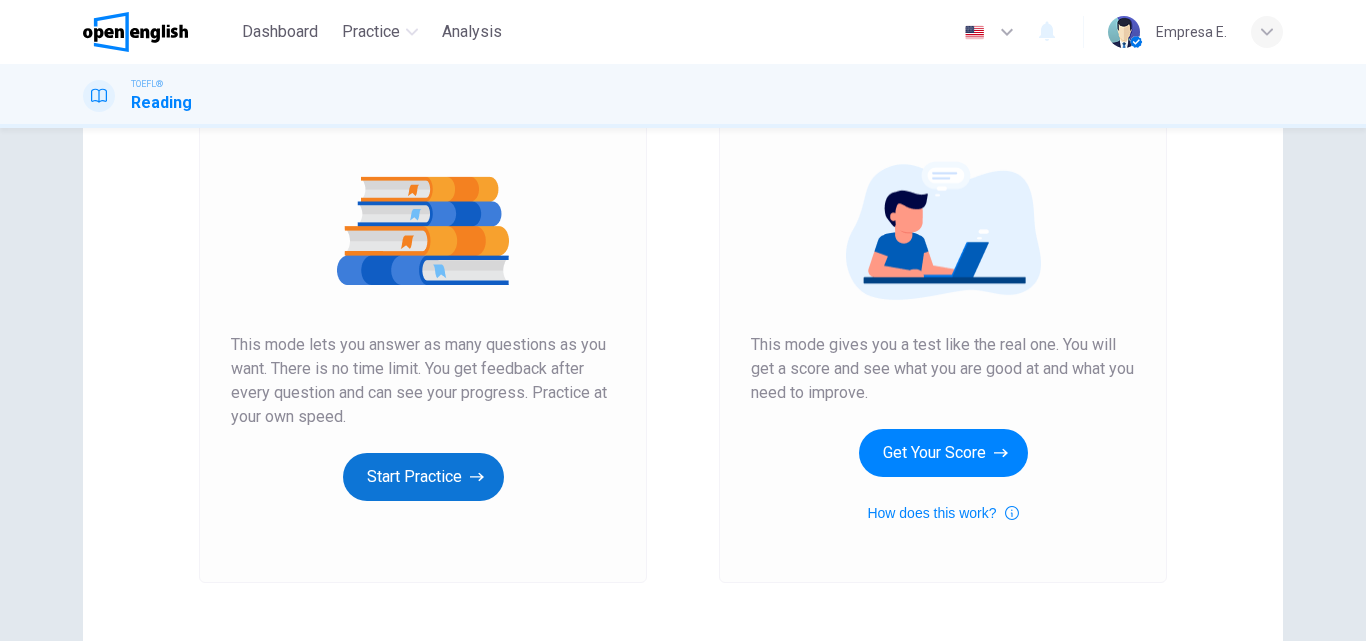 click on "Start Practice" at bounding box center [423, 477] 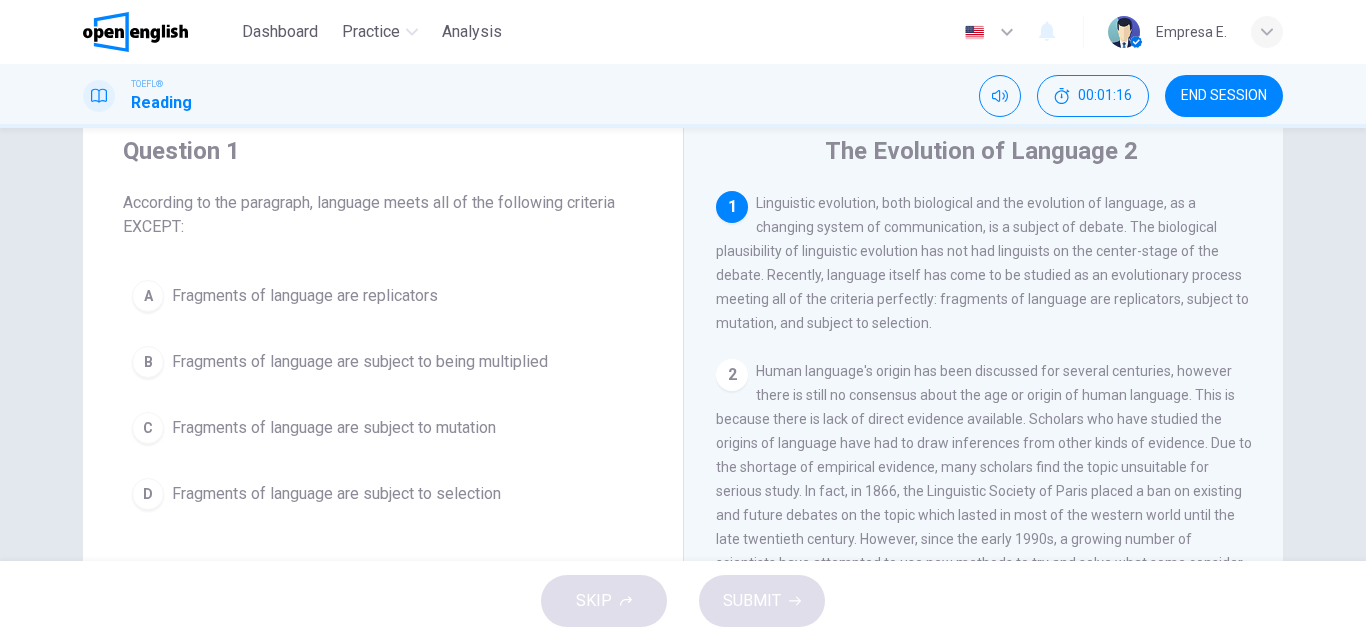 scroll, scrollTop: 100, scrollLeft: 0, axis: vertical 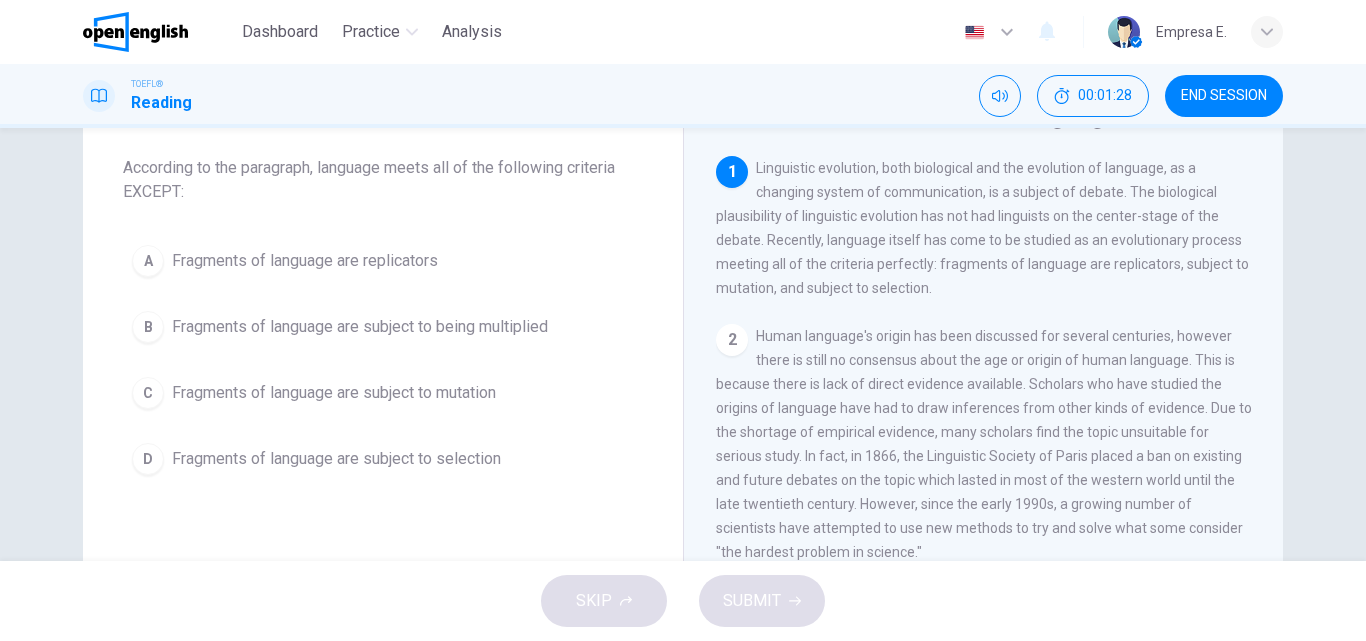 click on "Fragments of language are subject to being multiplied" at bounding box center (360, 327) 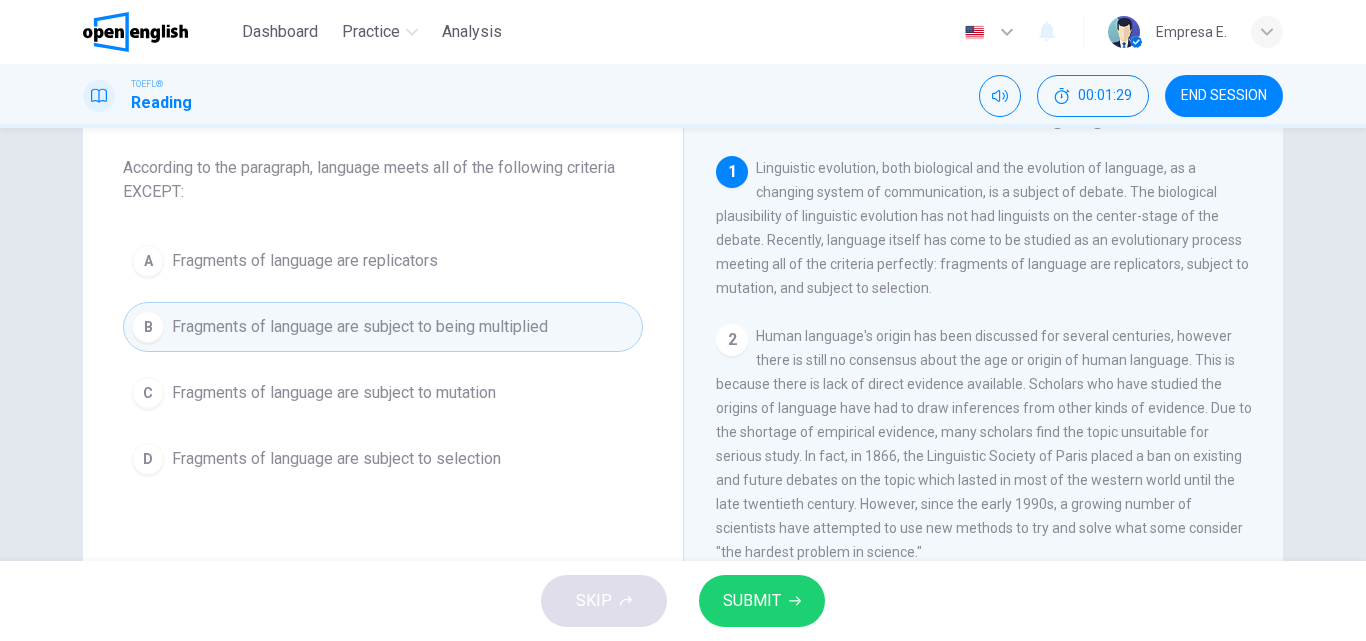 click on "SUBMIT" at bounding box center (762, 601) 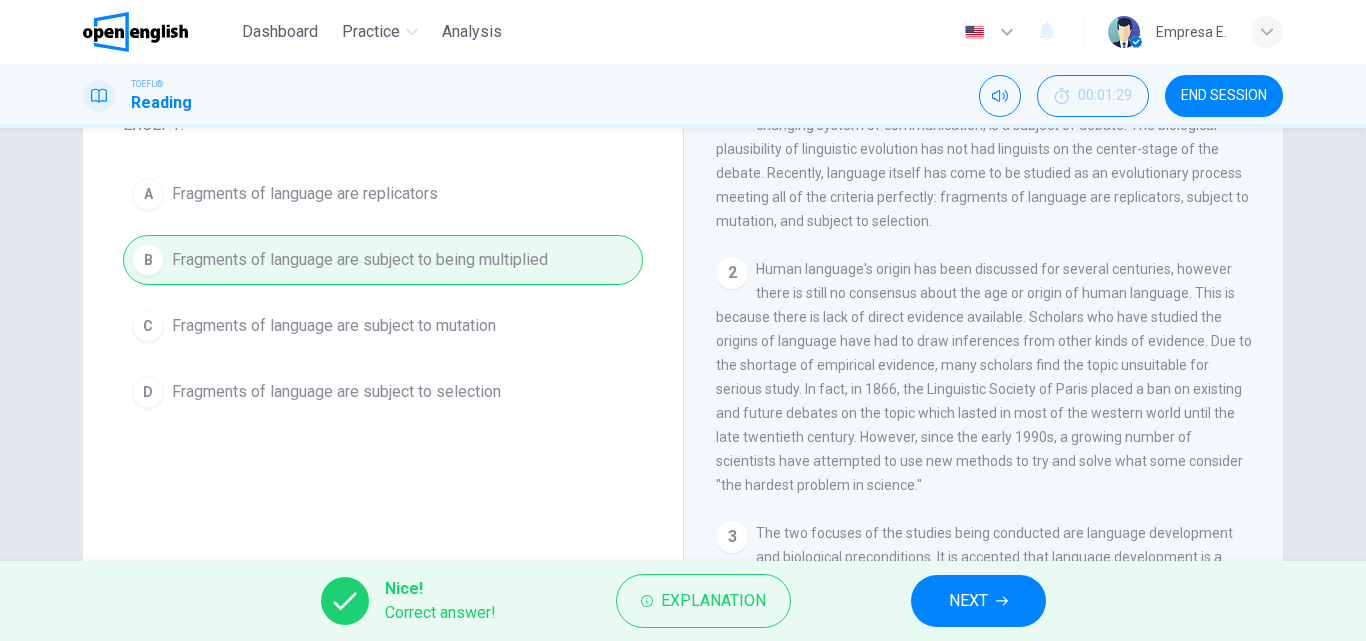 scroll, scrollTop: 200, scrollLeft: 0, axis: vertical 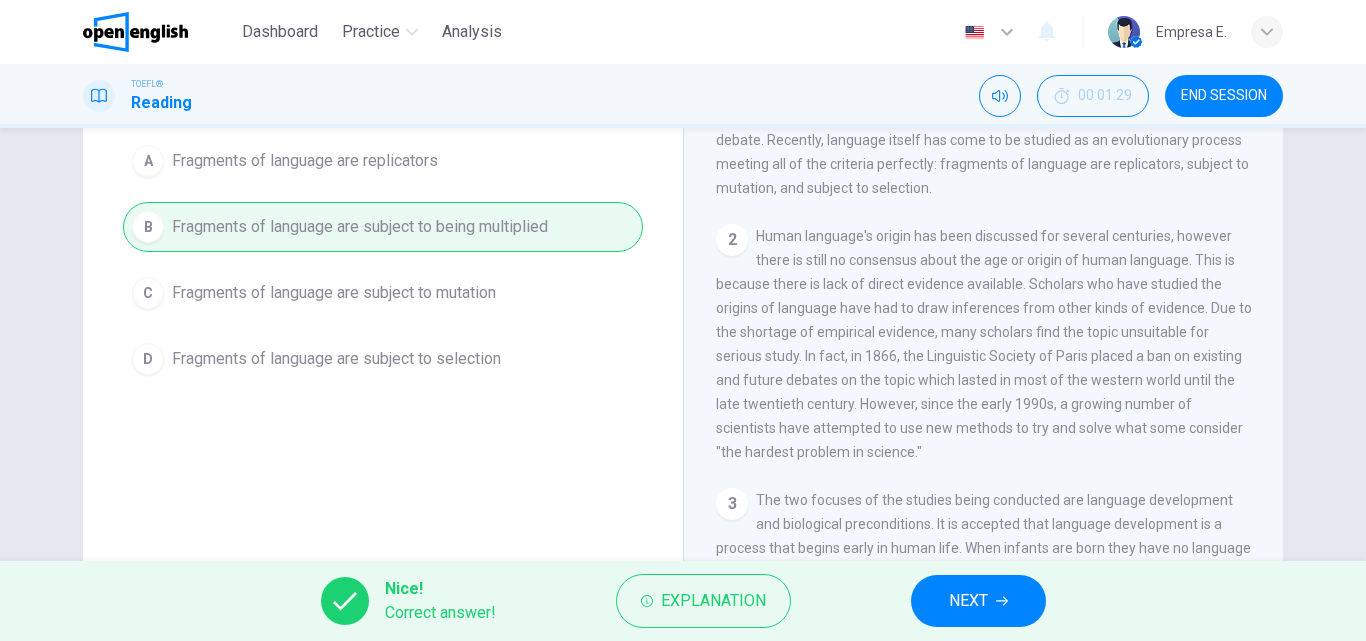 click on "2 Human language's origin has been discussed for several centuries, however there is still no consensus about the age or origin of human language. This is because there is lack of direct evidence available. Scholars who have studied the origins of language have had to draw inferences from other kinds of evidence. Due to the shortage of empirical evidence, many scholars find the topic unsuitable for serious study. In fact, in 1866, the Linguistic Society of Paris placed a ban on existing and future debates on the topic which lasted in most of the western world until the late twentieth century. However, since the early 1990s, a growing number of scientists have attempted to use new methods to try and solve what some consider "the hardest problem in science."" at bounding box center (984, 344) 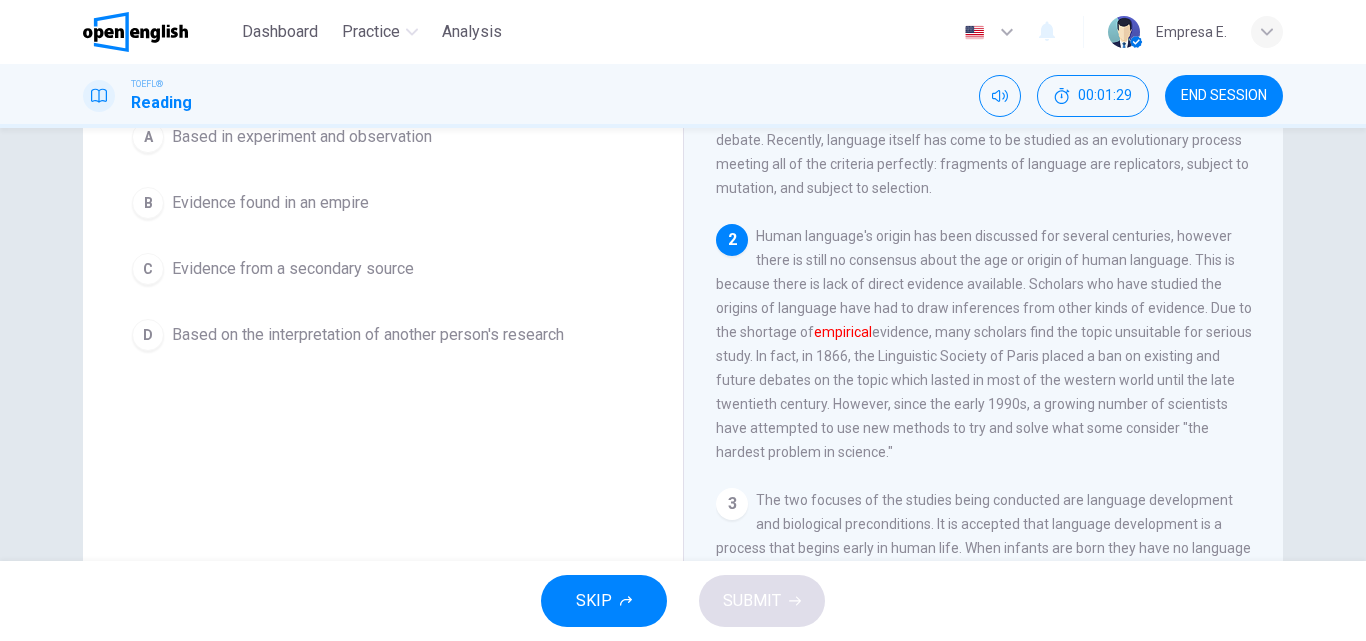 scroll, scrollTop: 176, scrollLeft: 0, axis: vertical 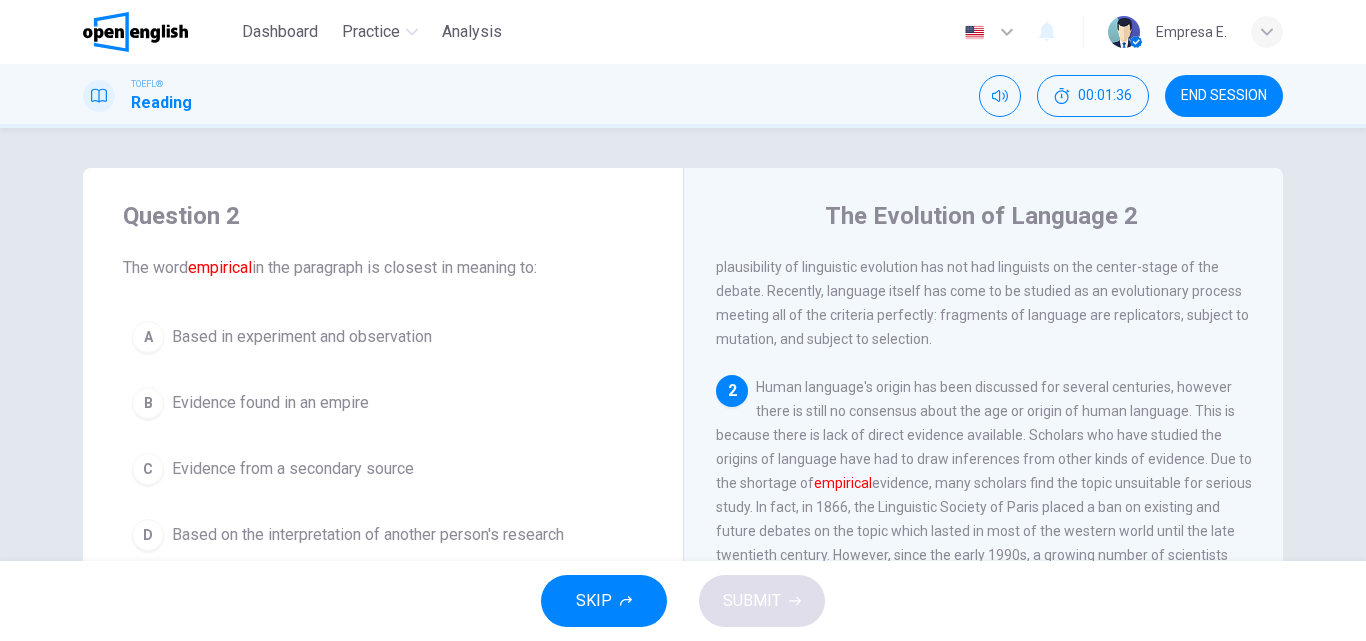 click on "Based in experiment and observation" at bounding box center (302, 337) 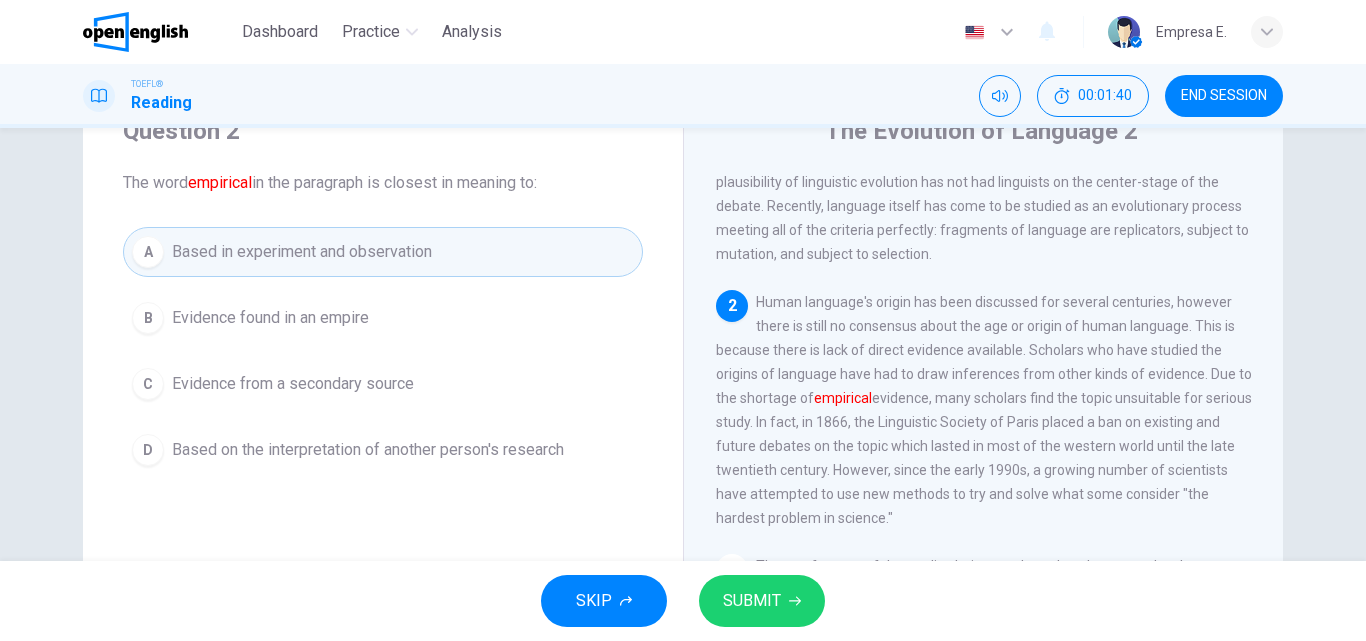 scroll, scrollTop: 100, scrollLeft: 0, axis: vertical 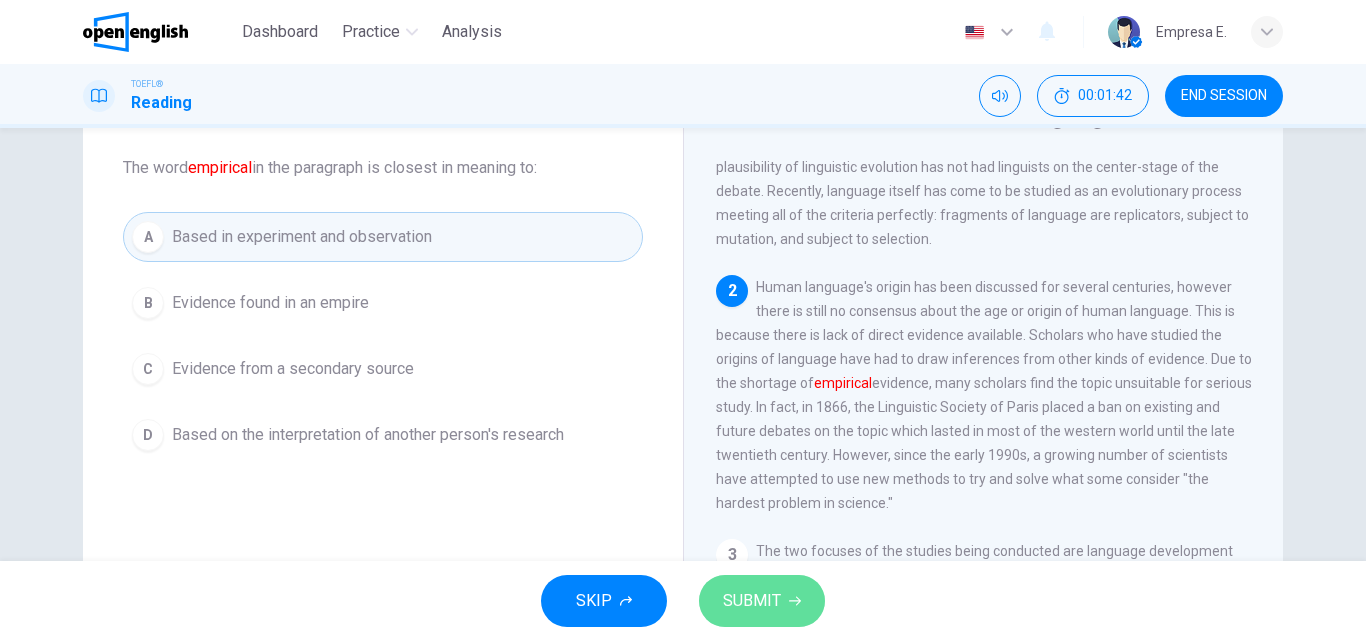 click on "SUBMIT" at bounding box center [762, 601] 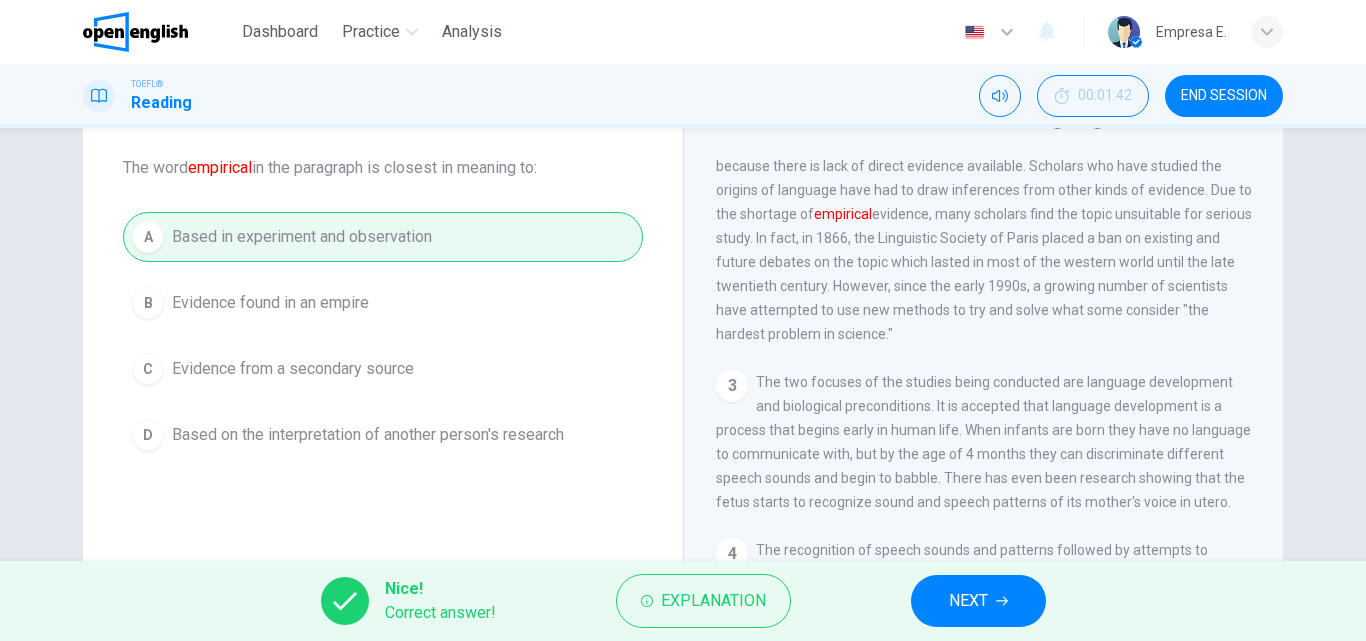 scroll, scrollTop: 349, scrollLeft: 0, axis: vertical 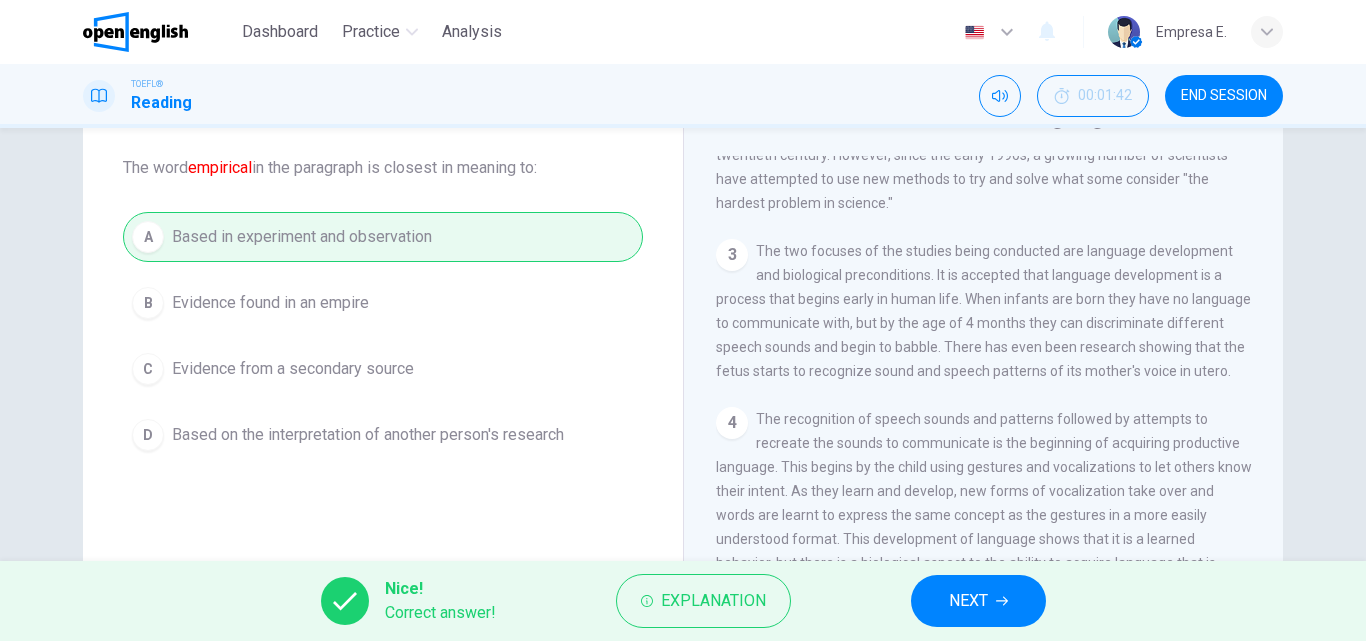 click on "NEXT" at bounding box center [978, 601] 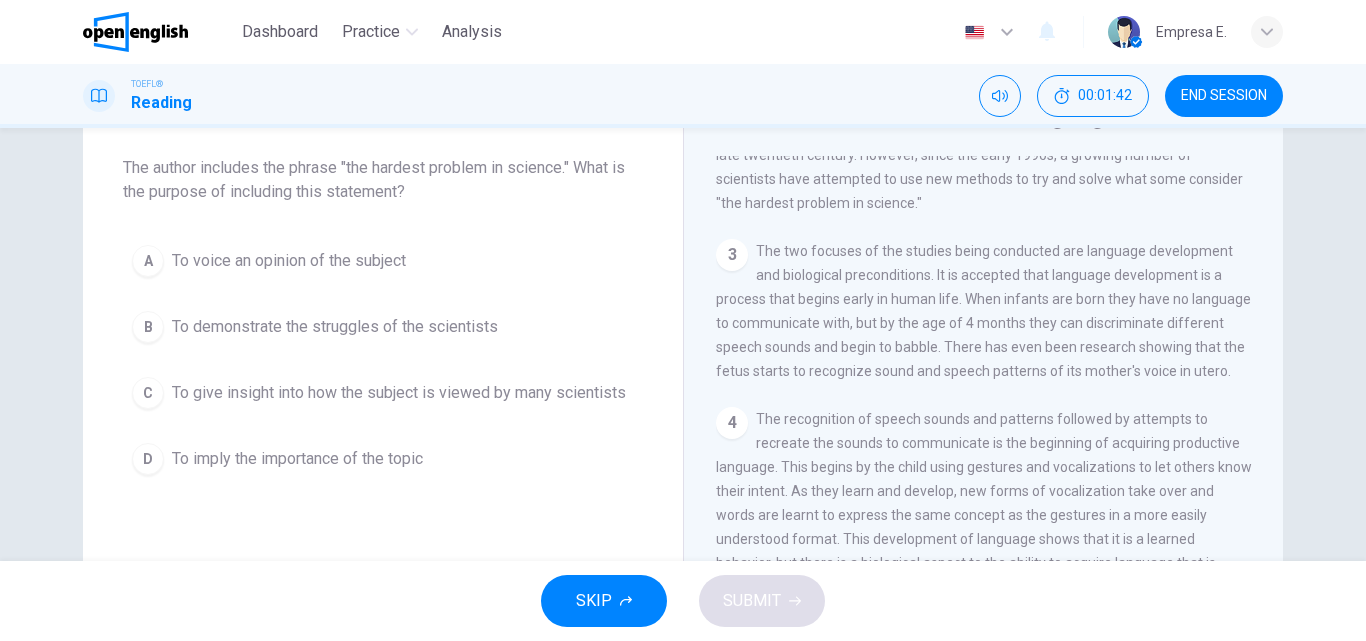 scroll, scrollTop: 174, scrollLeft: 0, axis: vertical 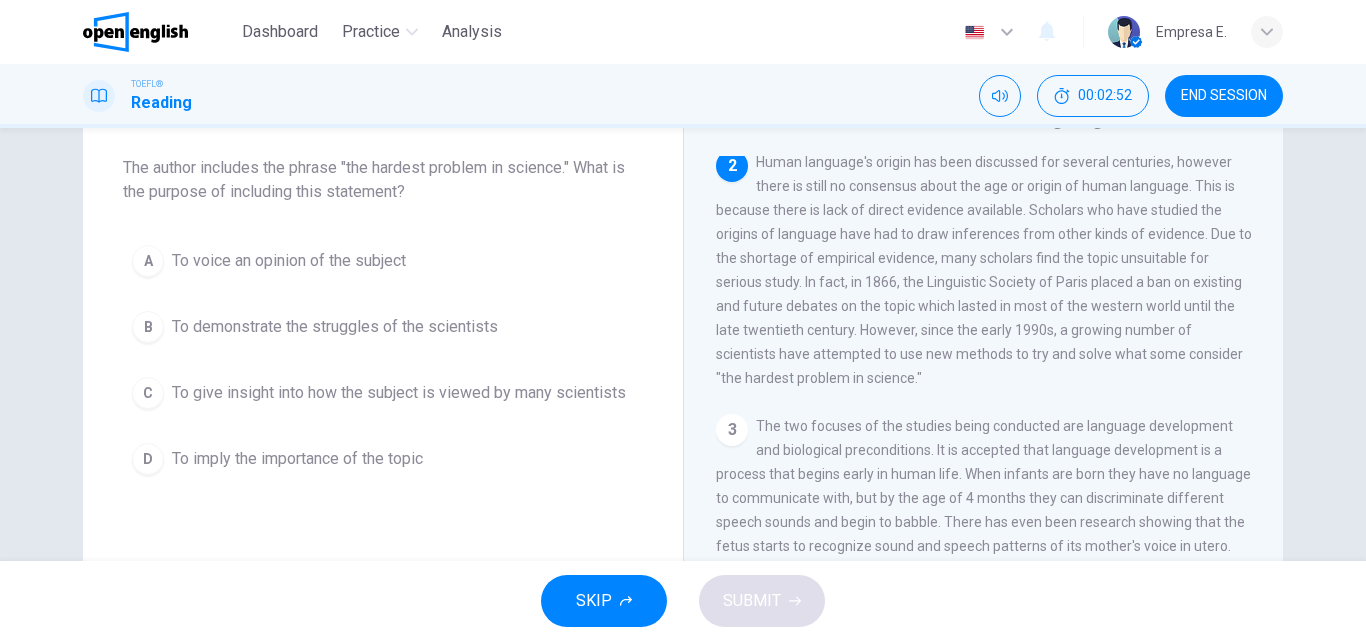 click on "To imply the importance of the topic" at bounding box center [297, 459] 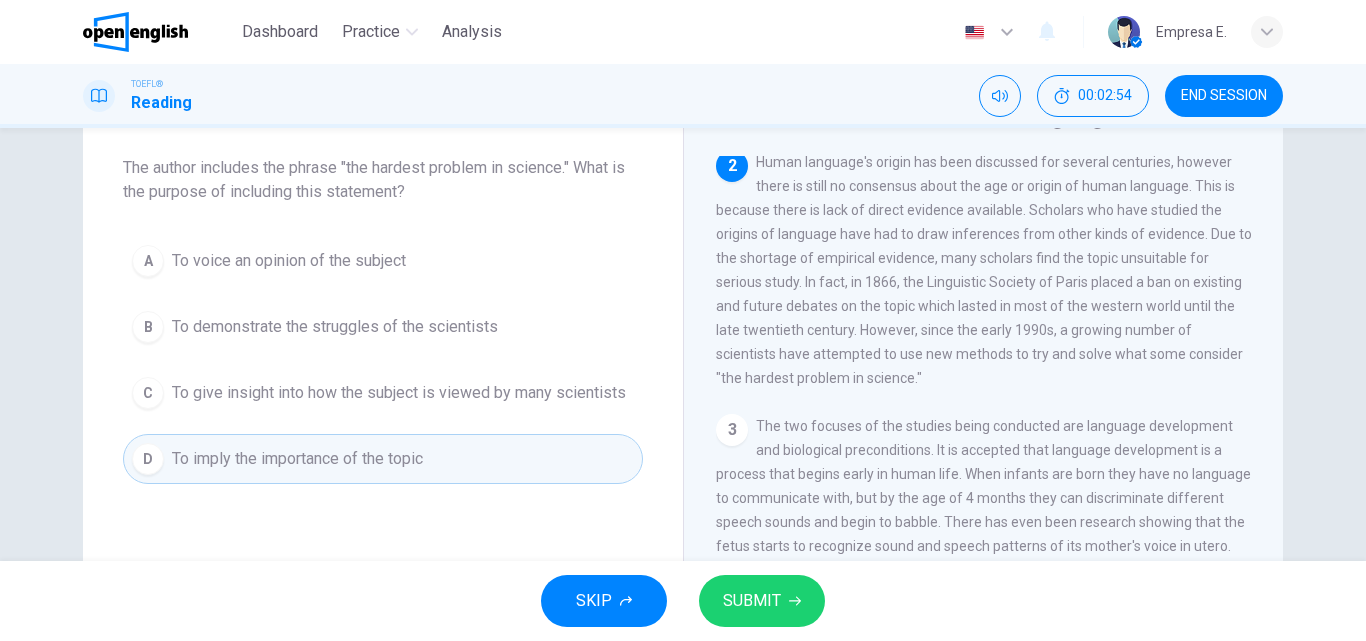 click on "SUBMIT" at bounding box center (752, 601) 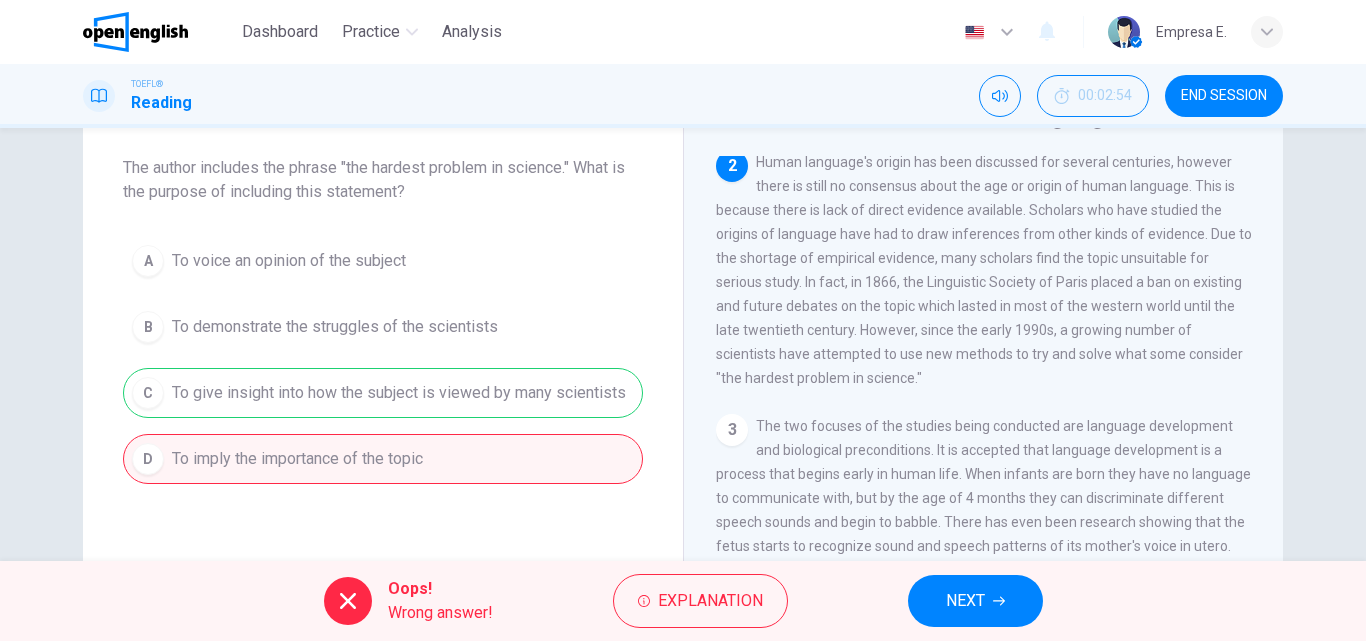 click on "NEXT" at bounding box center [965, 601] 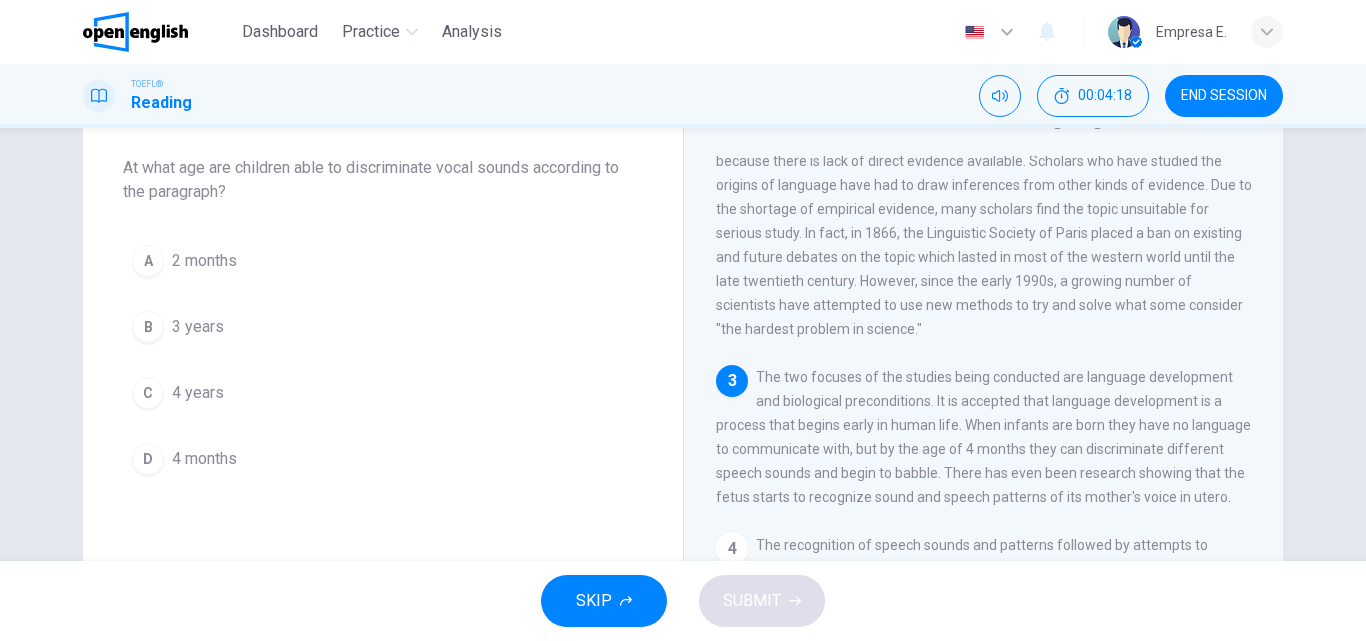 scroll, scrollTop: 323, scrollLeft: 0, axis: vertical 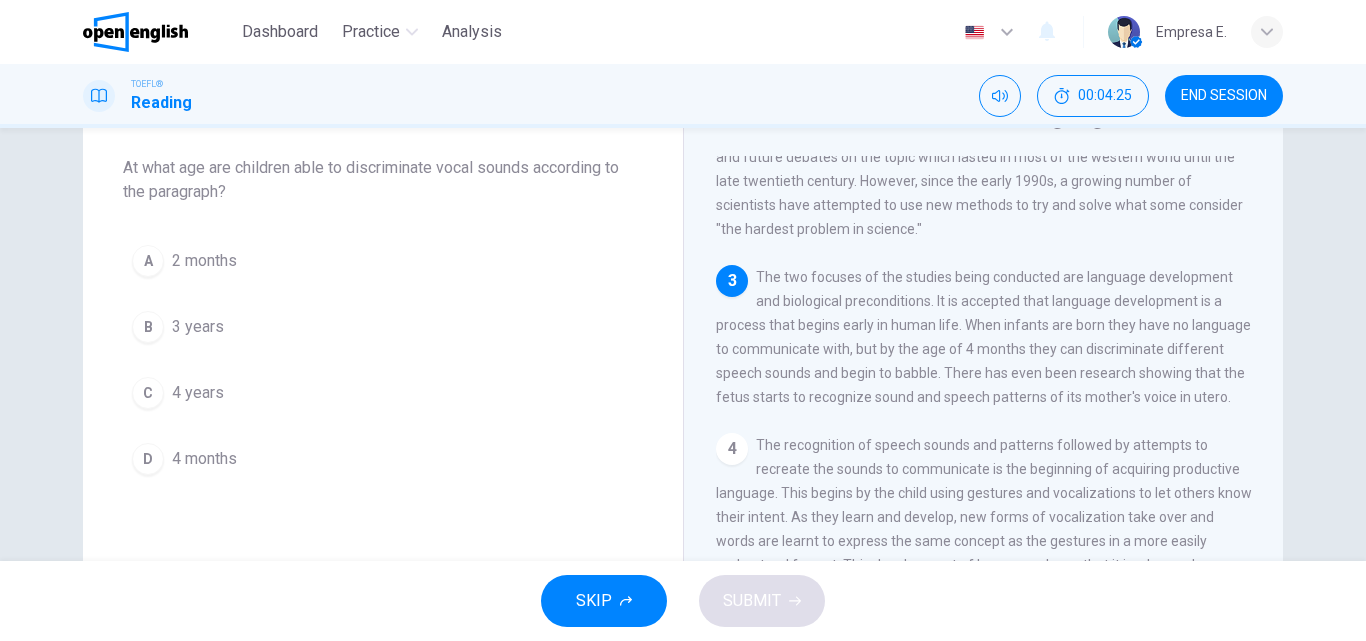 click on "4 months" at bounding box center [204, 459] 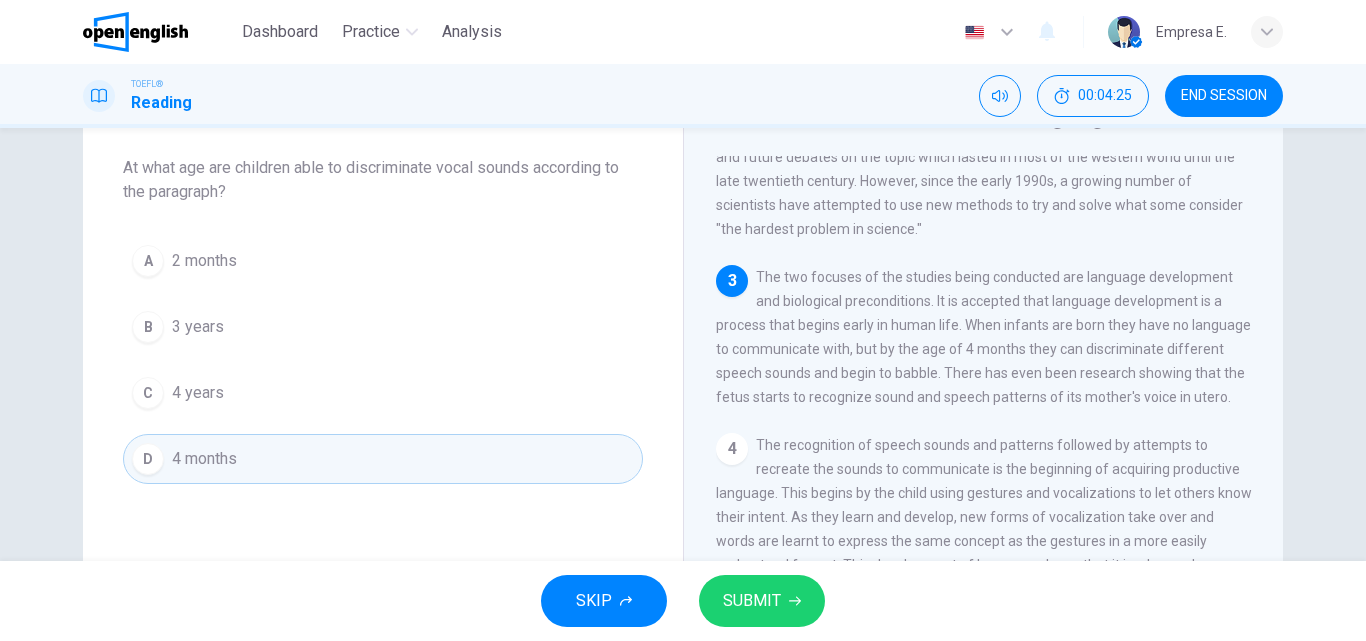 click on "SUBMIT" at bounding box center (762, 601) 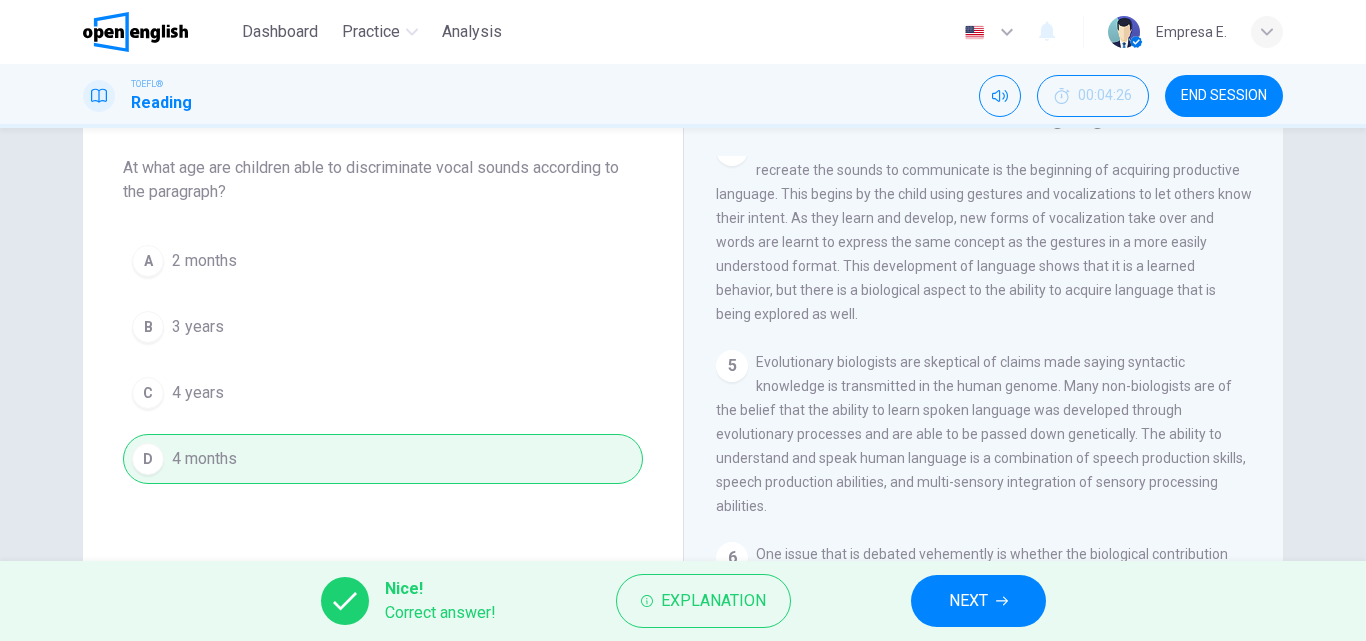 scroll, scrollTop: 623, scrollLeft: 0, axis: vertical 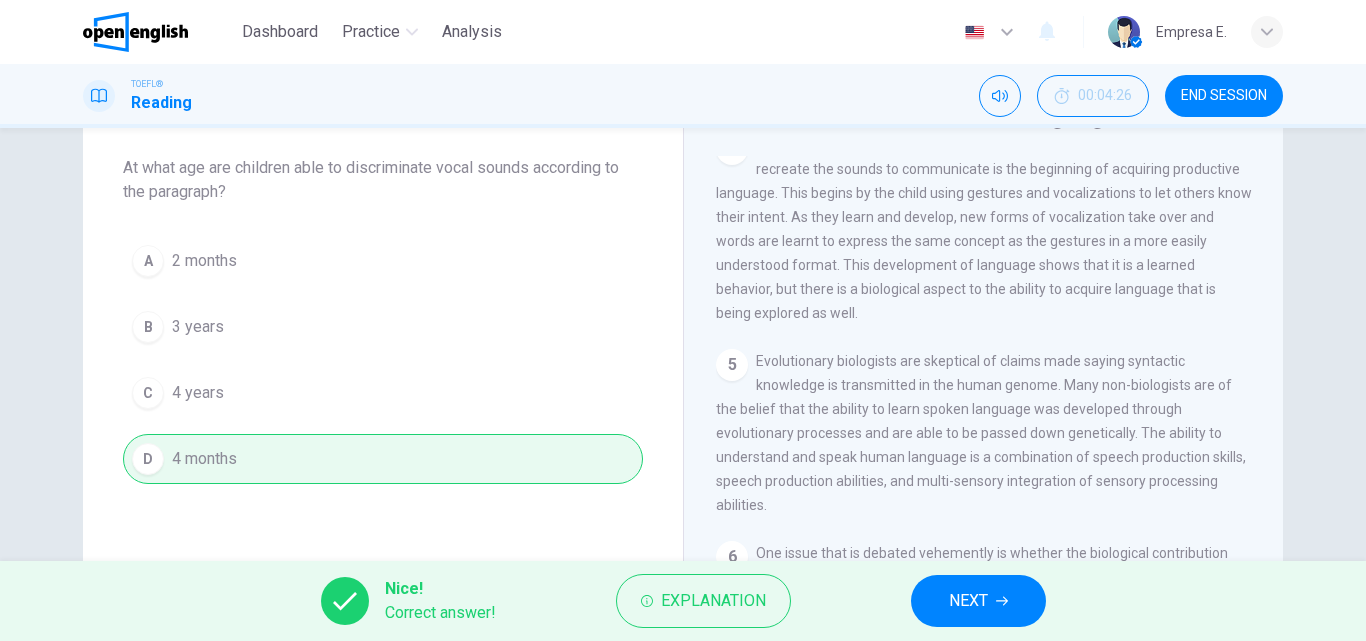 click on "NEXT" at bounding box center [978, 601] 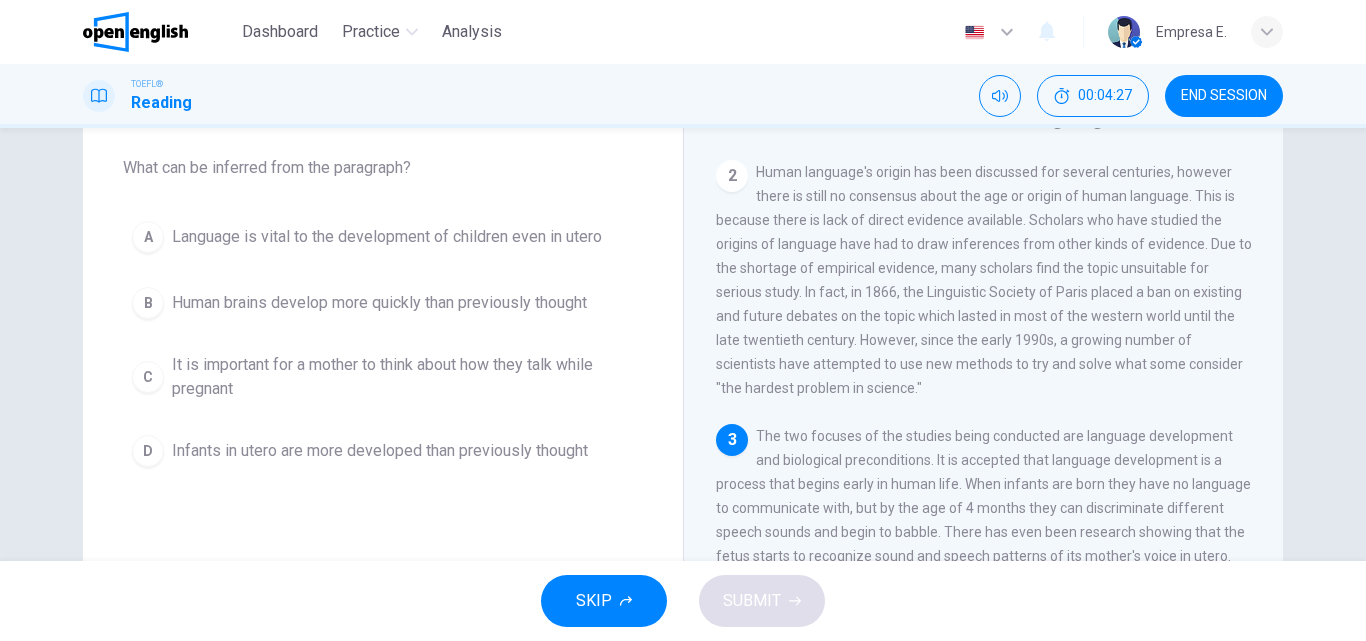 scroll, scrollTop: 200, scrollLeft: 0, axis: vertical 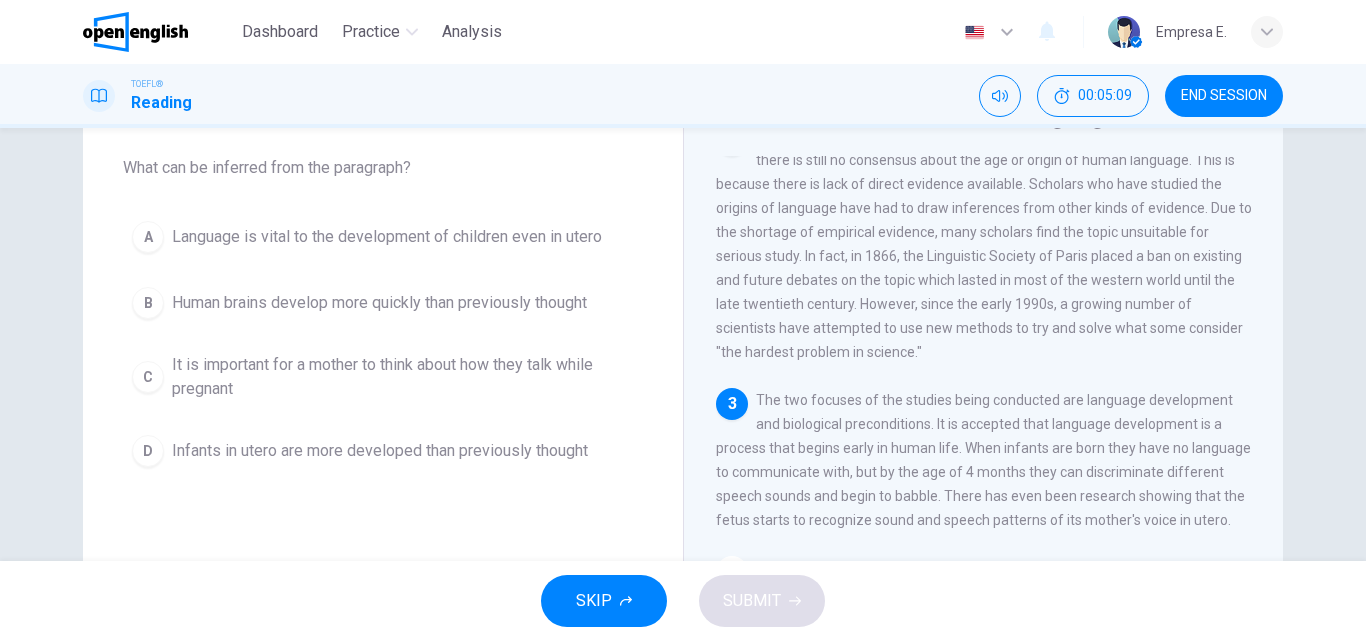 click on "Language is vital to the development of children even in utero" at bounding box center [387, 237] 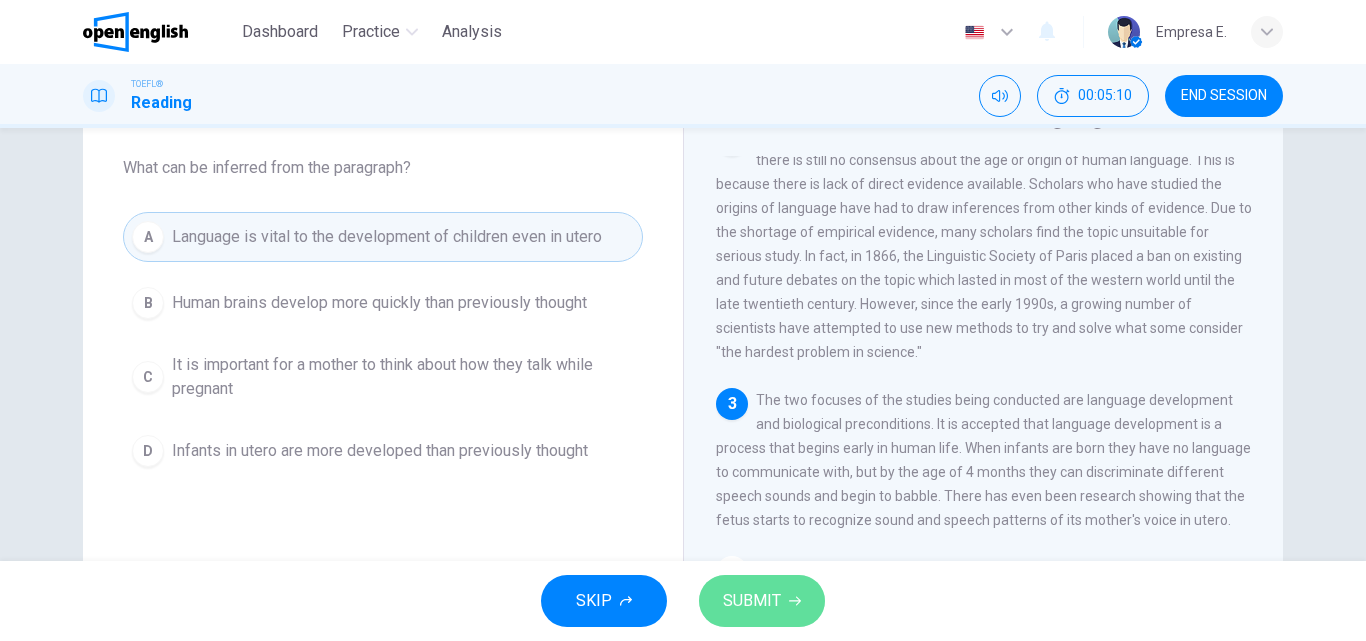 click on "SUBMIT" at bounding box center [752, 601] 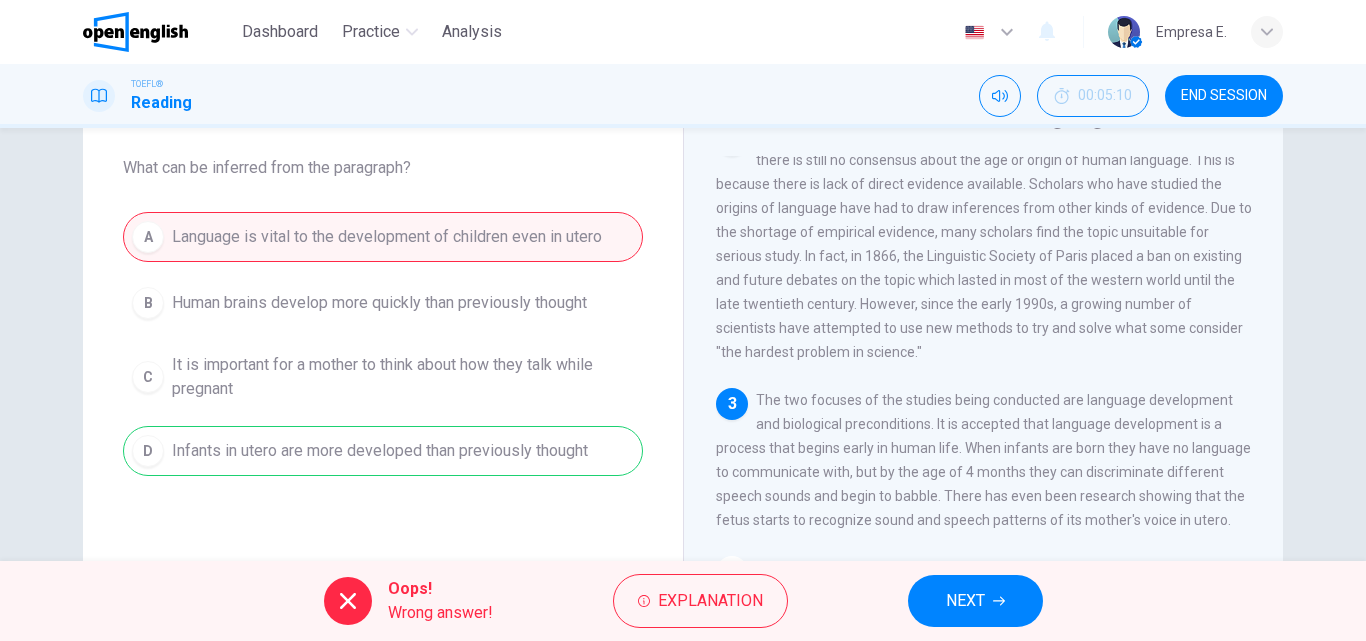 click on "NEXT" at bounding box center [965, 601] 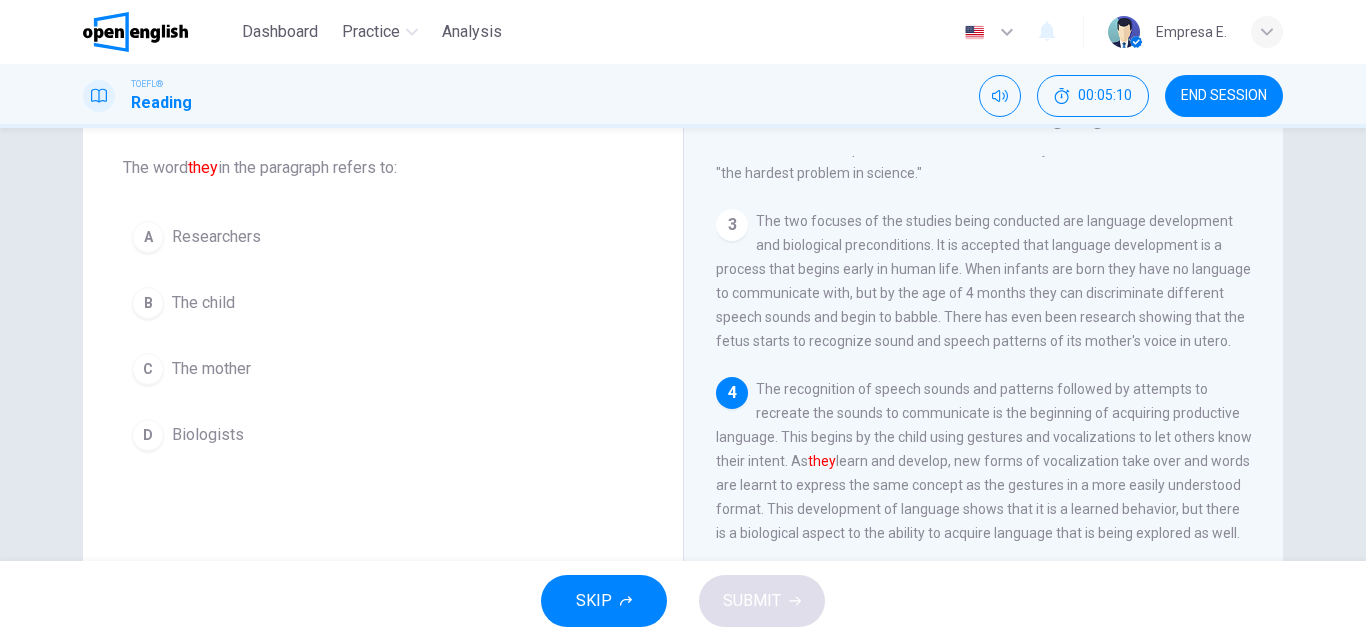 scroll, scrollTop: 447, scrollLeft: 0, axis: vertical 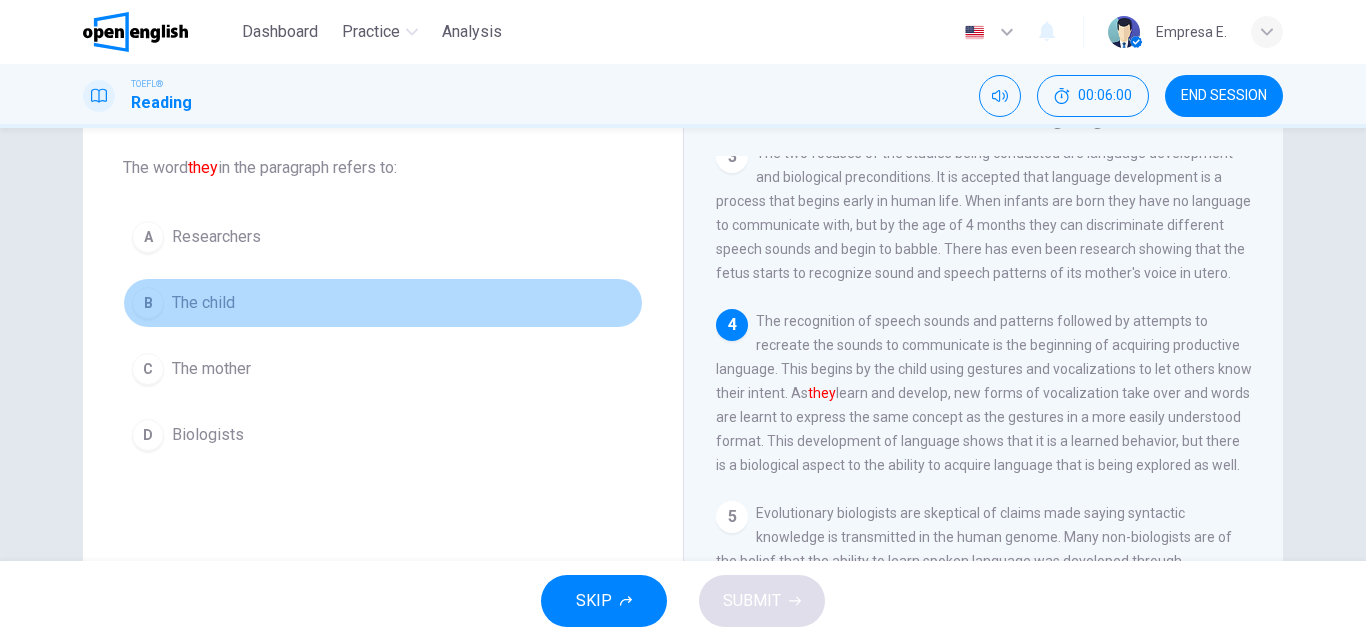 click on "The child" at bounding box center [203, 303] 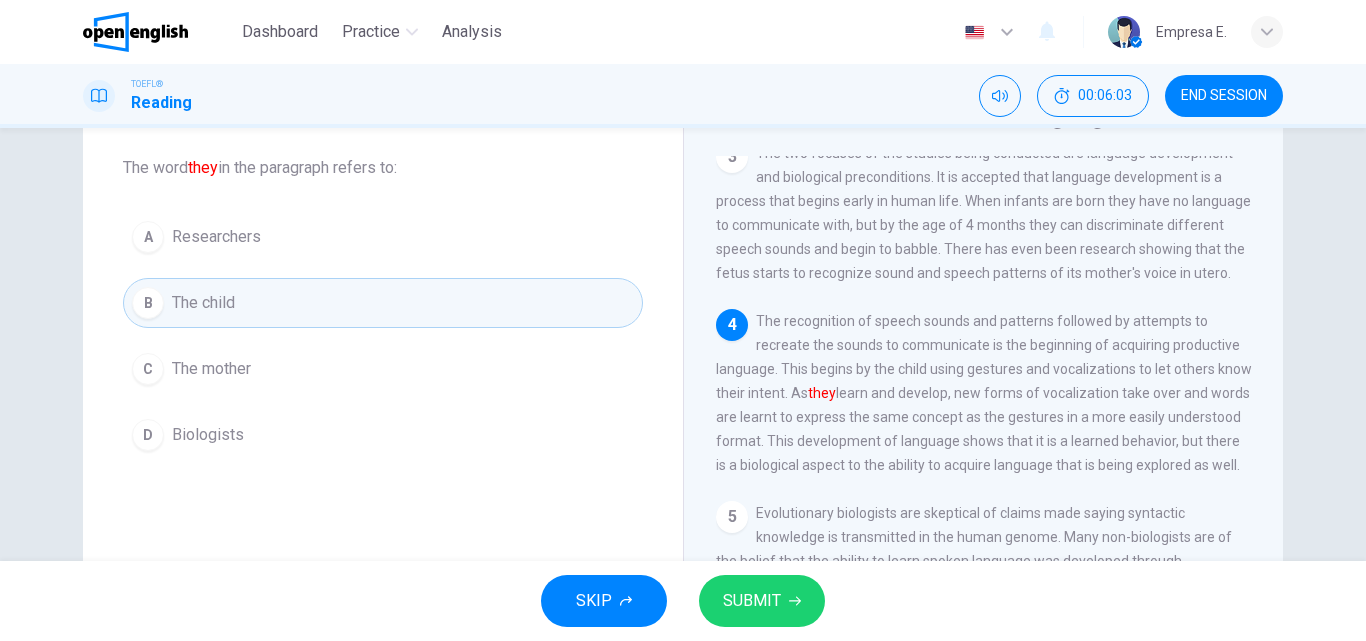 click 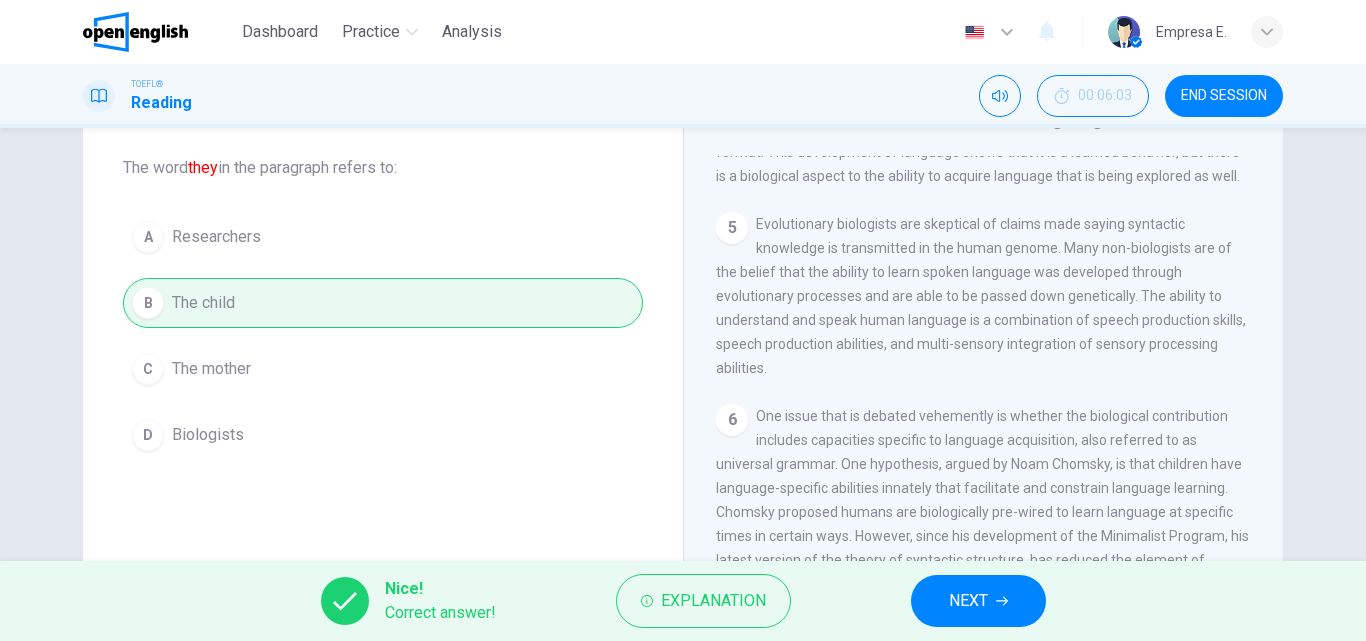 scroll, scrollTop: 747, scrollLeft: 0, axis: vertical 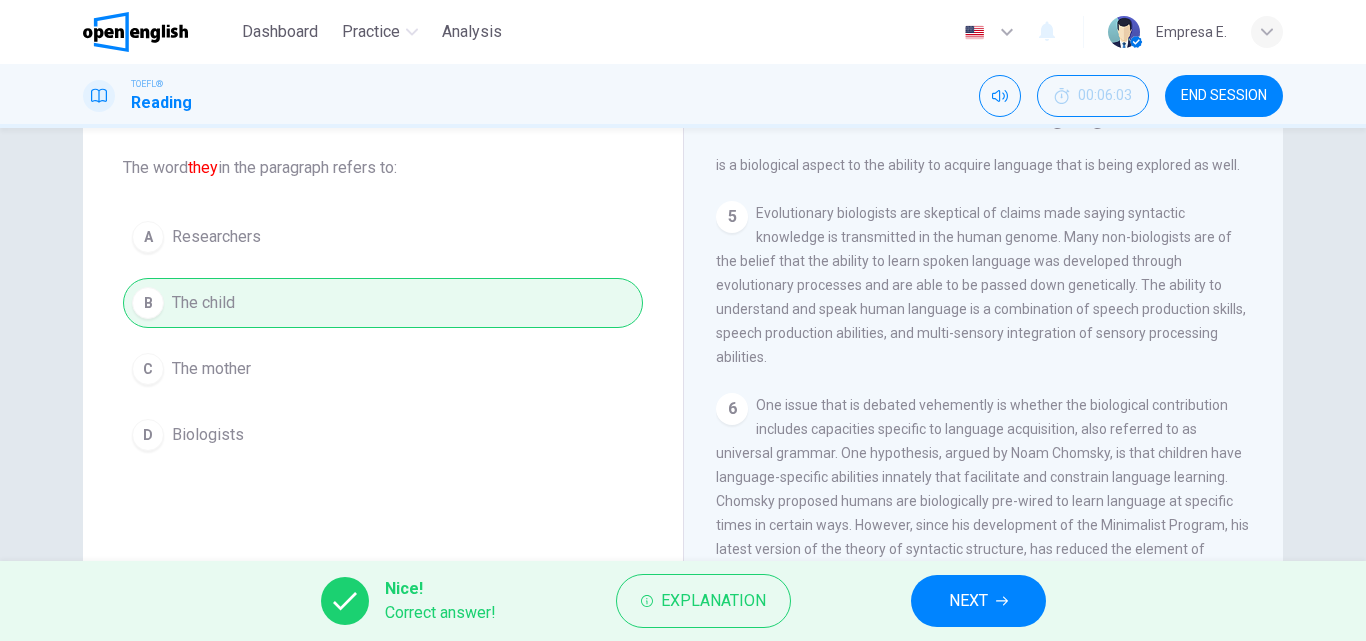 click on "NEXT" at bounding box center (968, 601) 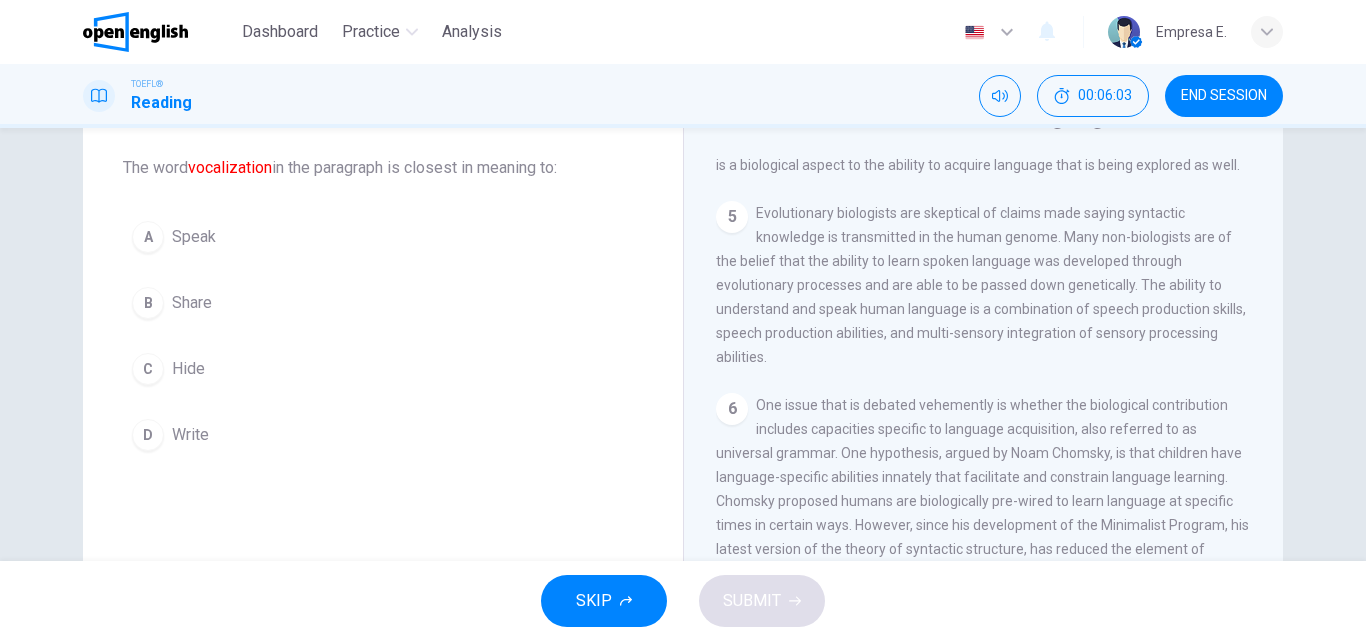 scroll, scrollTop: 622, scrollLeft: 0, axis: vertical 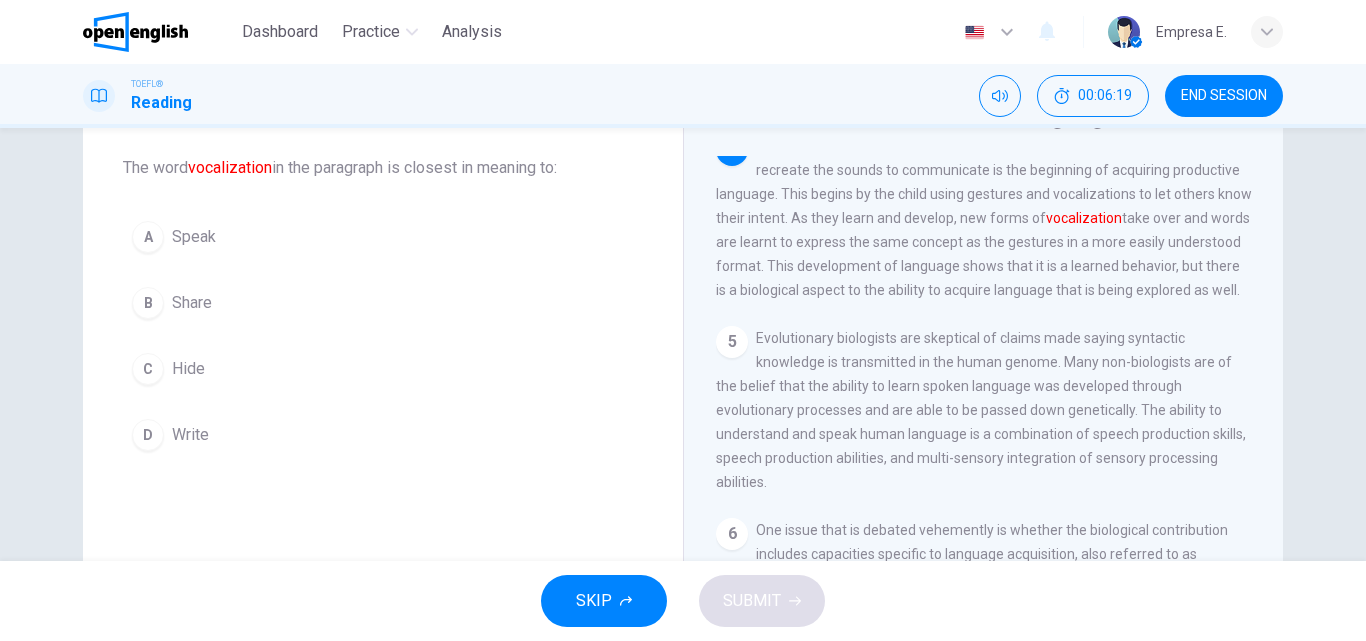 click on "Speak" at bounding box center (194, 237) 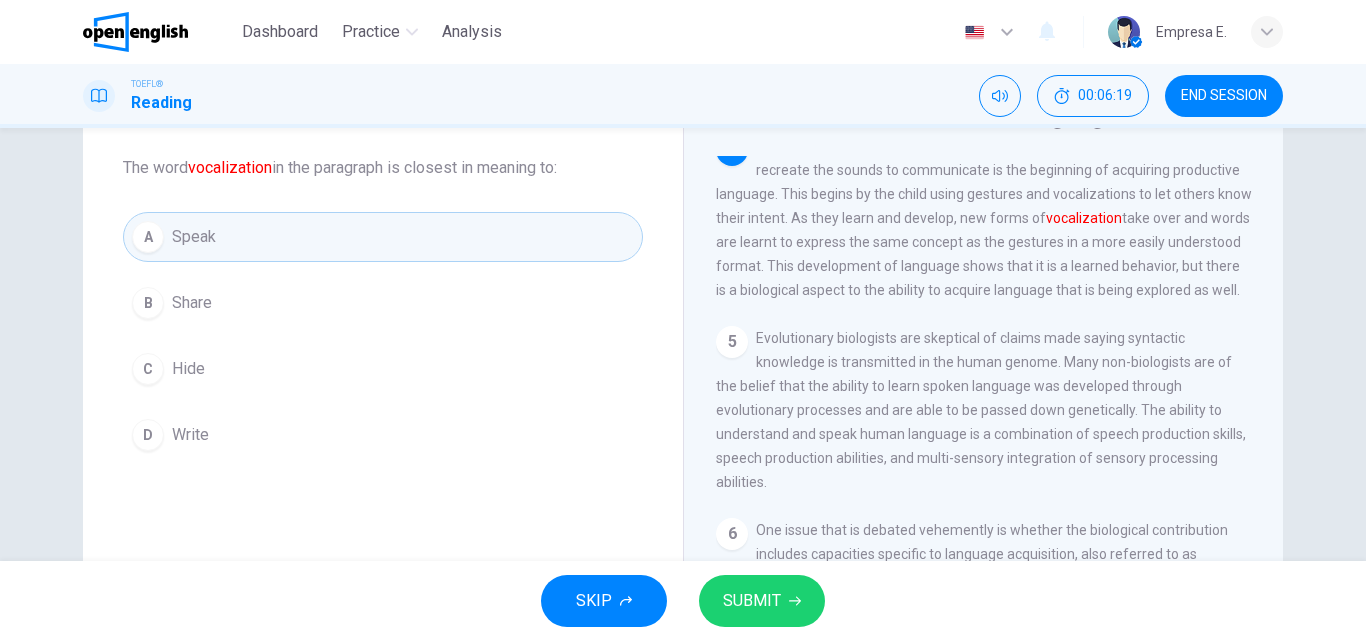 click on "SUBMIT" at bounding box center (762, 601) 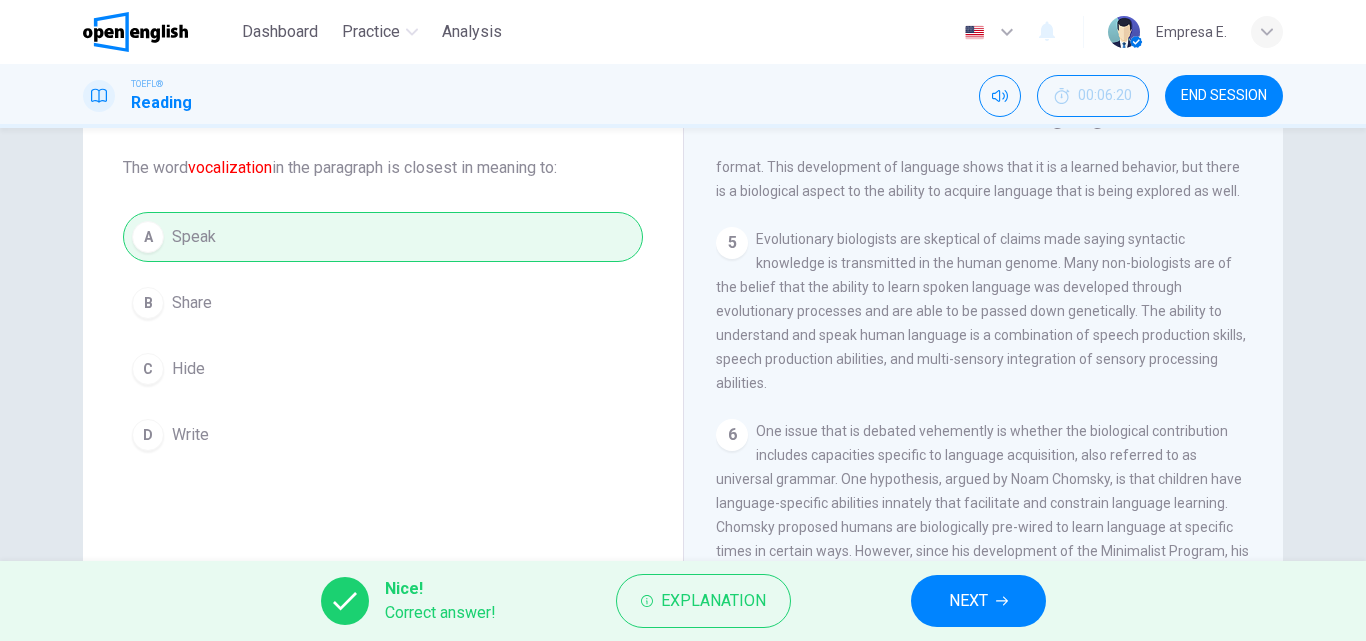 scroll, scrollTop: 722, scrollLeft: 0, axis: vertical 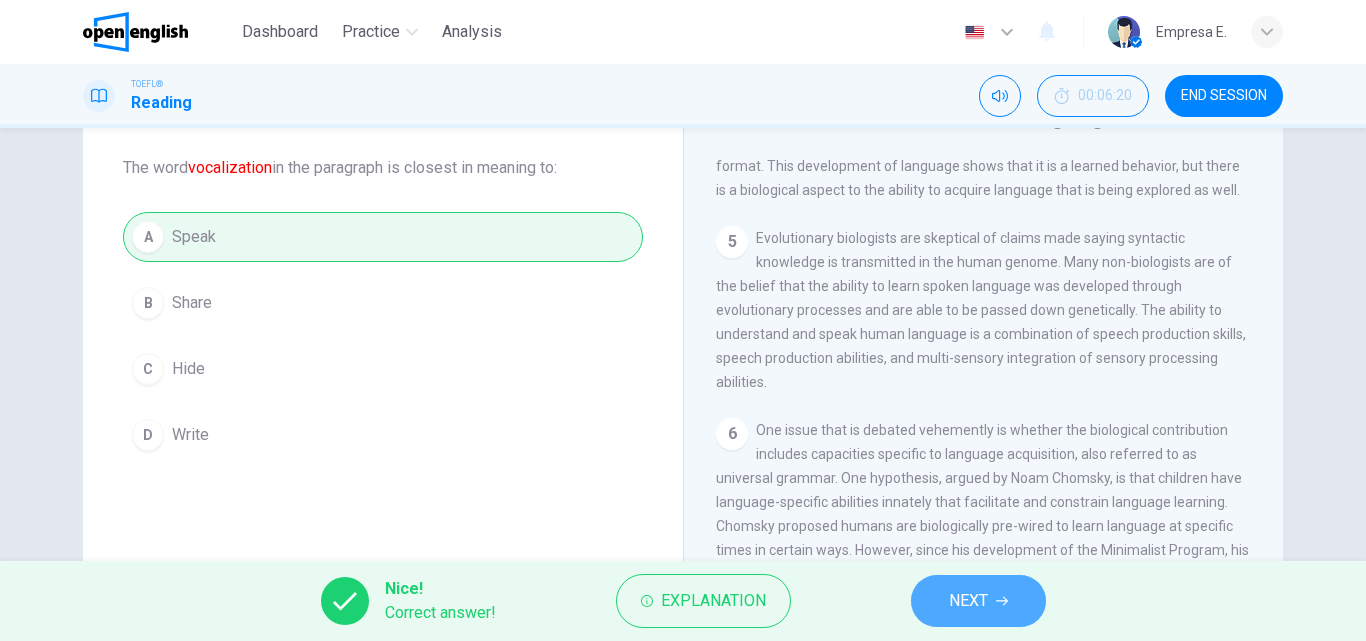 click on "NEXT" at bounding box center (978, 601) 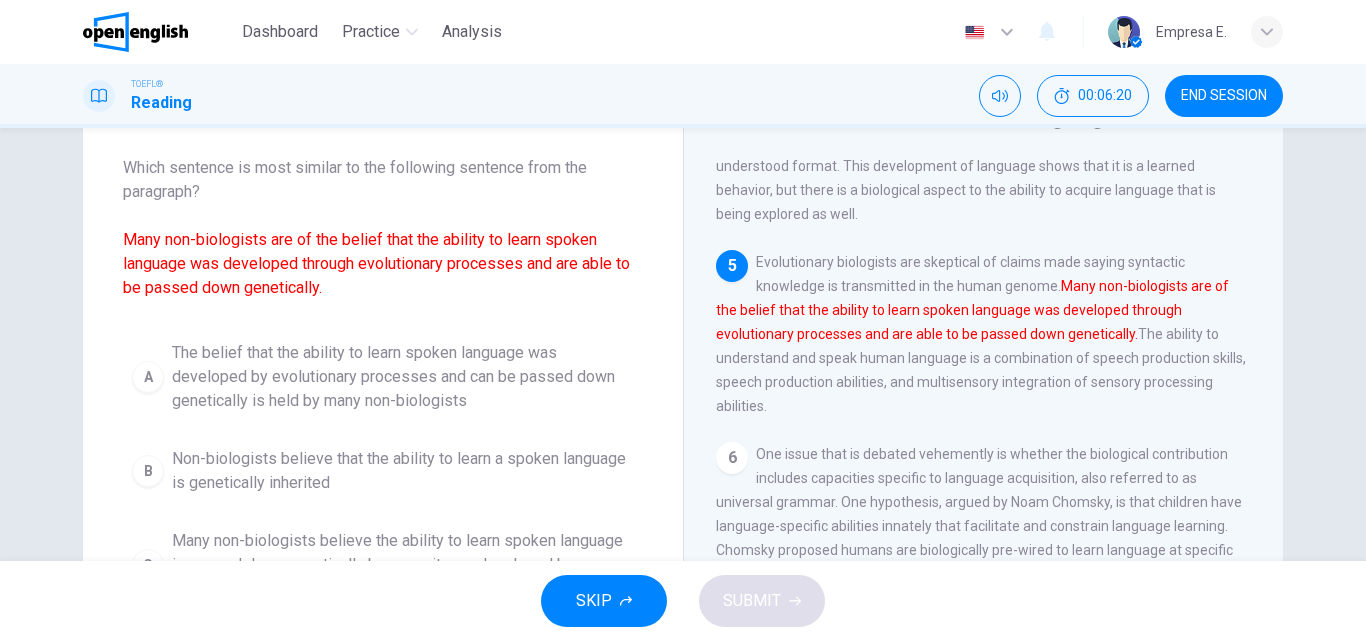 scroll, scrollTop: 846, scrollLeft: 0, axis: vertical 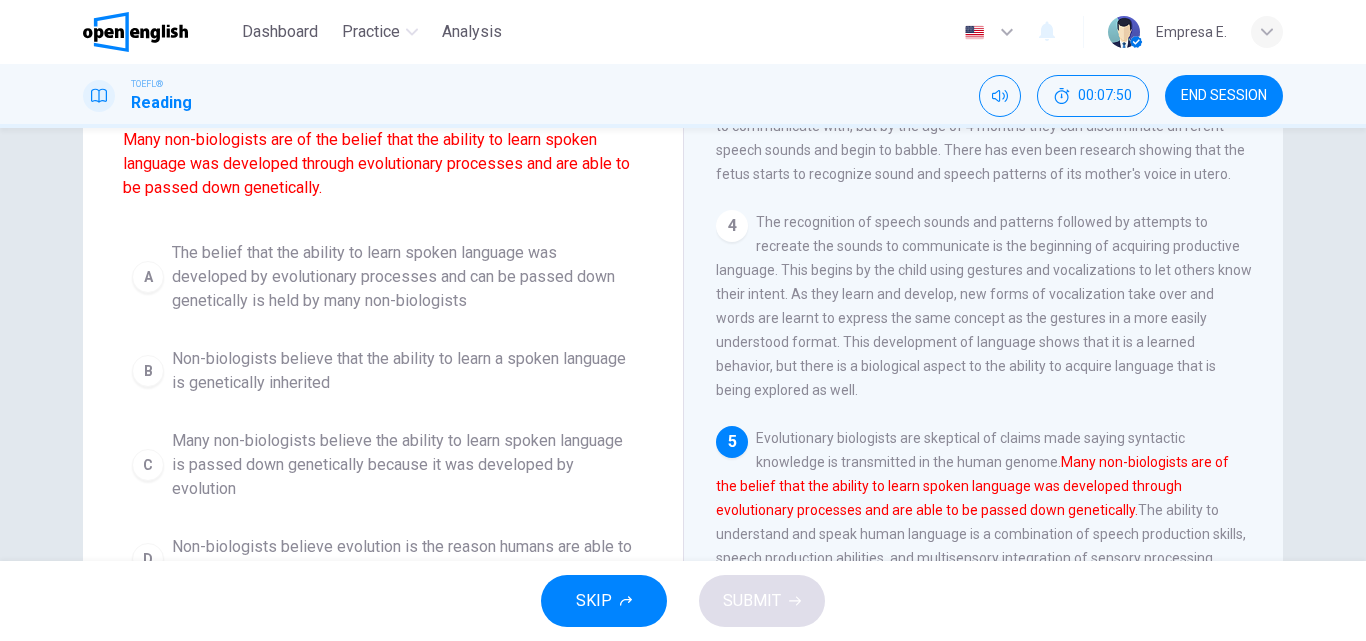 click on "The belief that the ability to learn spoken language was developed by evolutionary processes and can be passed down genetically is held by many non-biologists" at bounding box center (403, 277) 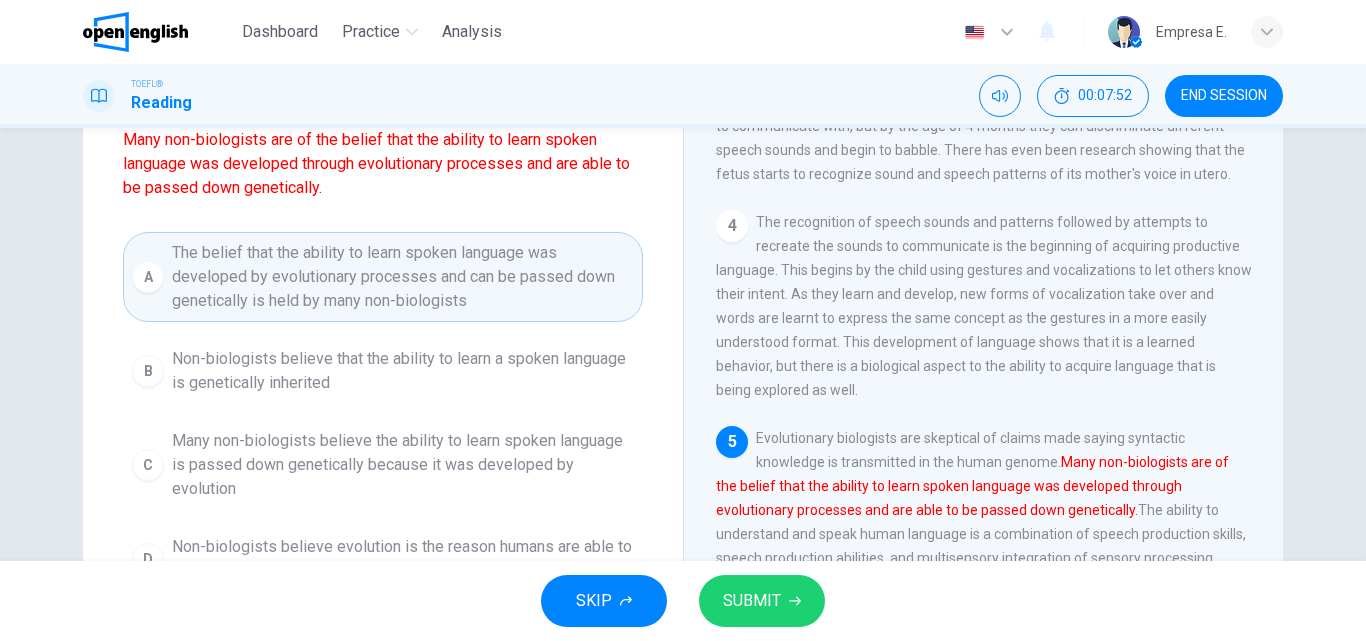 click on "SUBMIT" at bounding box center [752, 601] 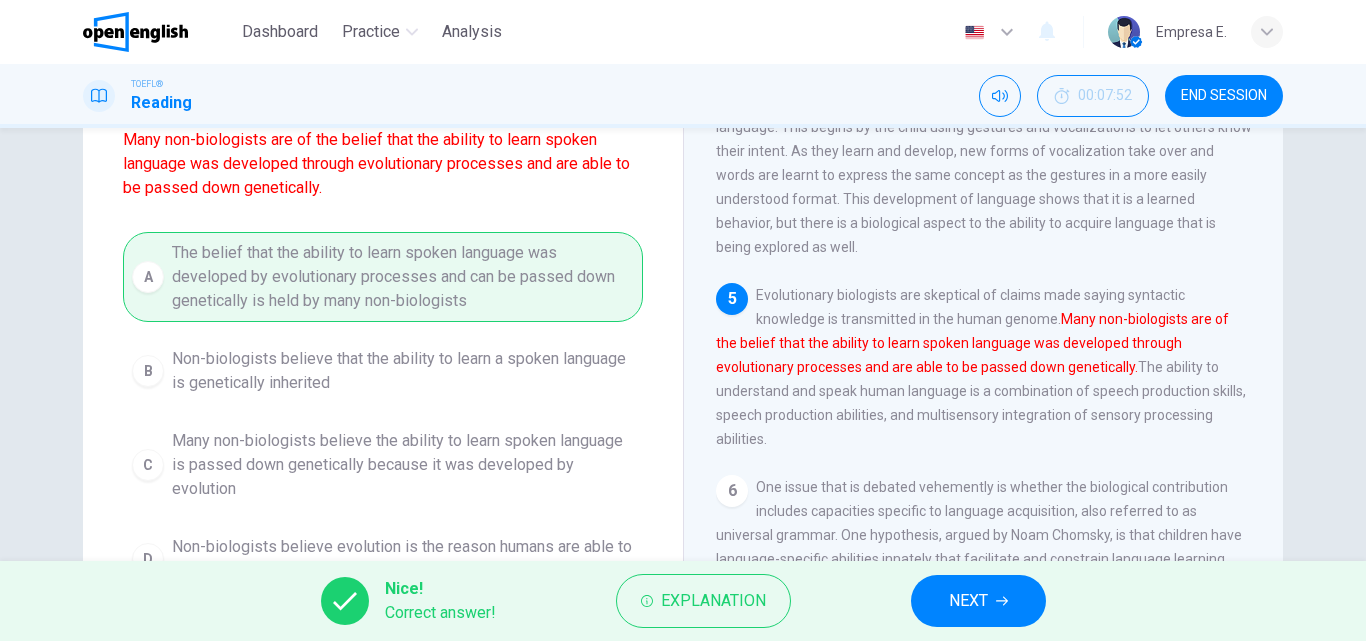 scroll, scrollTop: 746, scrollLeft: 0, axis: vertical 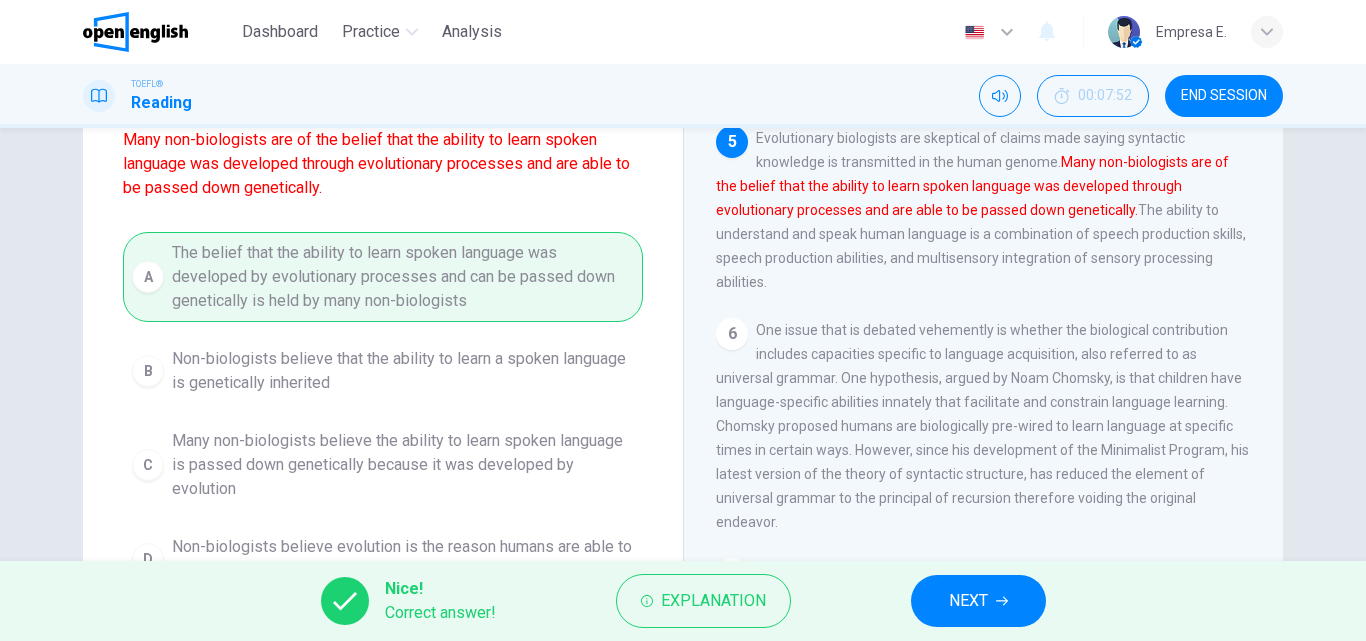 click on "NEXT" at bounding box center (968, 601) 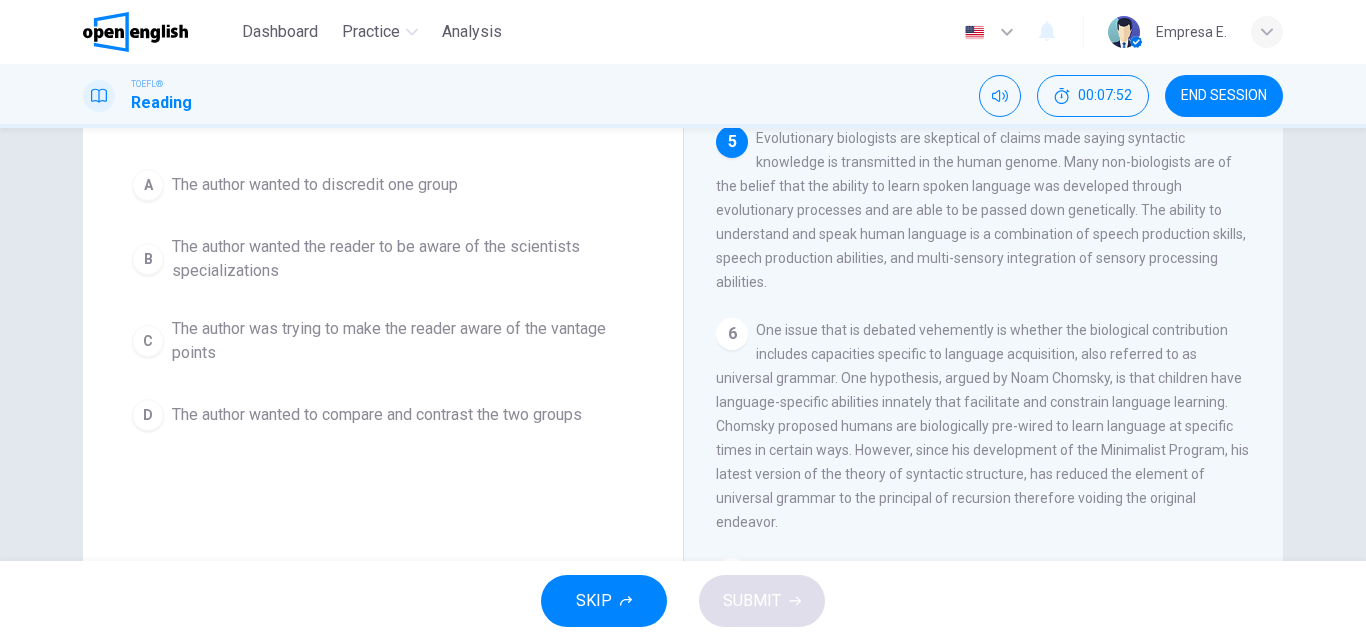 scroll, scrollTop: 846, scrollLeft: 0, axis: vertical 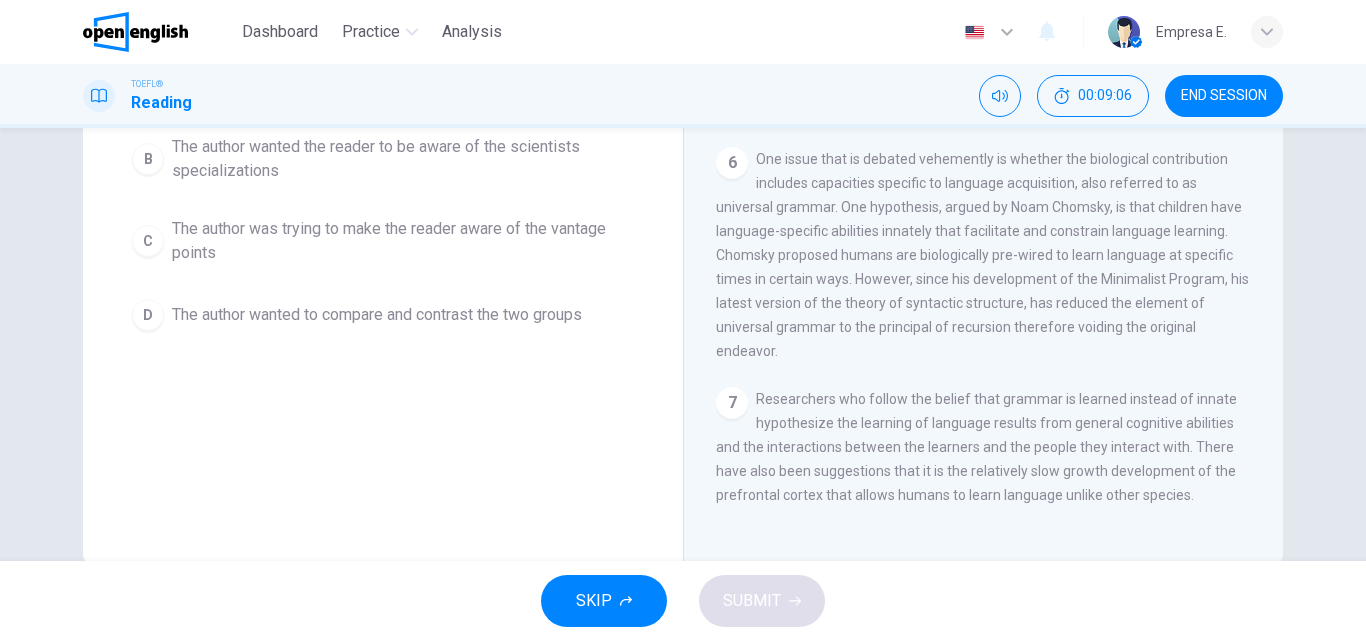 click on "D The author wanted to compare and contrast the two groups" at bounding box center [383, 315] 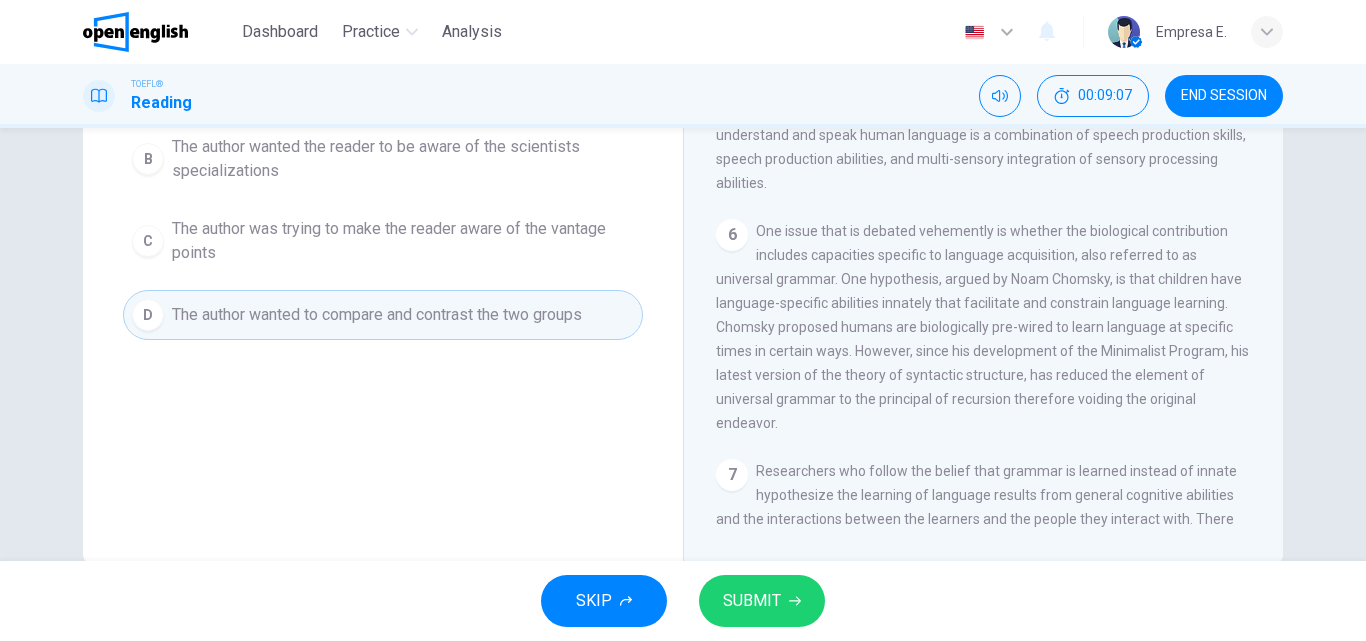 scroll, scrollTop: 646, scrollLeft: 0, axis: vertical 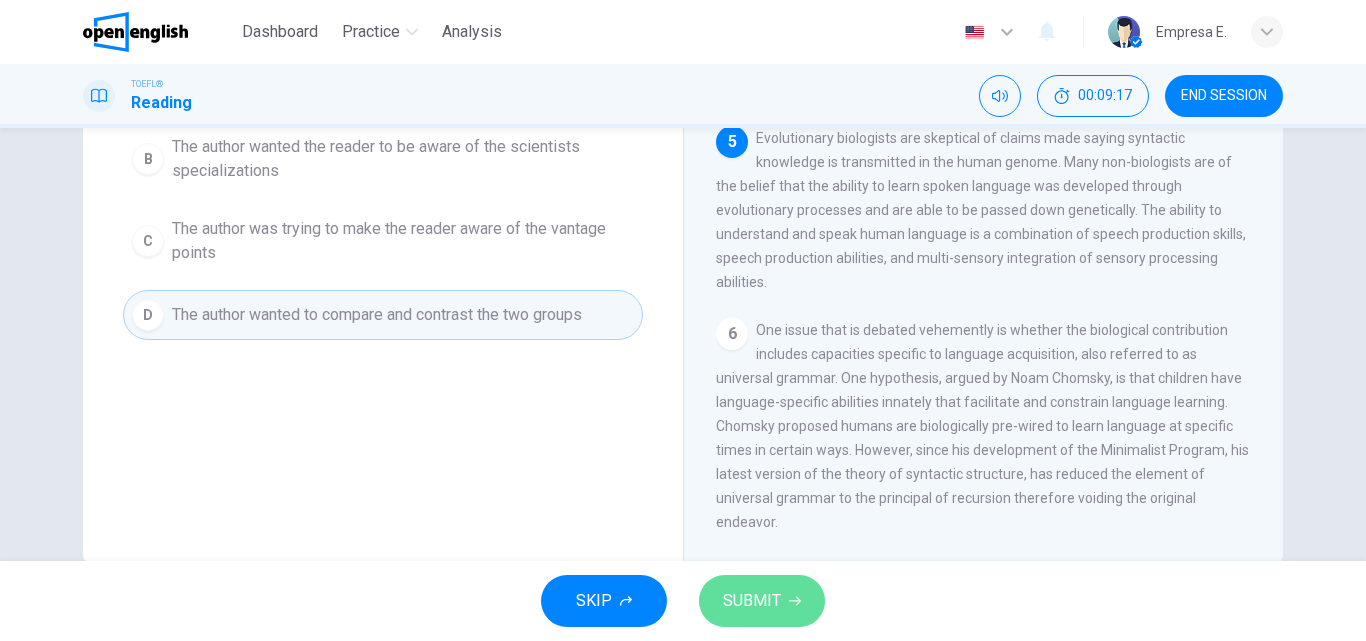click on "SUBMIT" at bounding box center (752, 601) 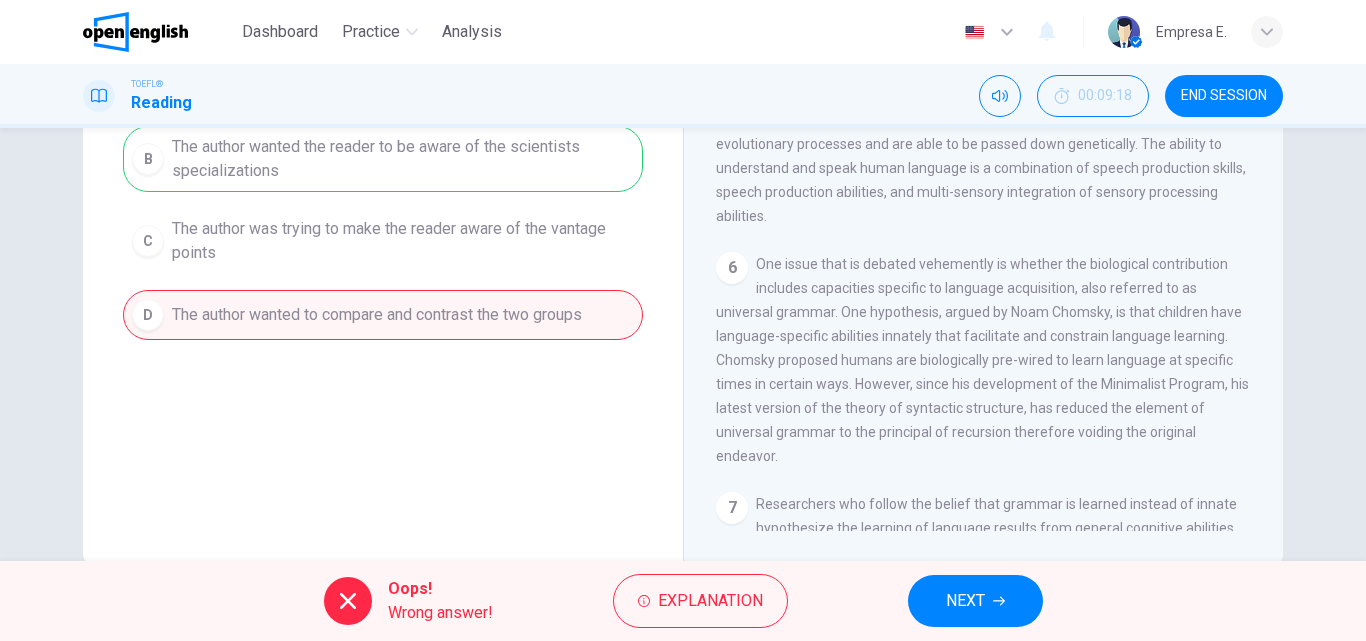 scroll, scrollTop: 746, scrollLeft: 0, axis: vertical 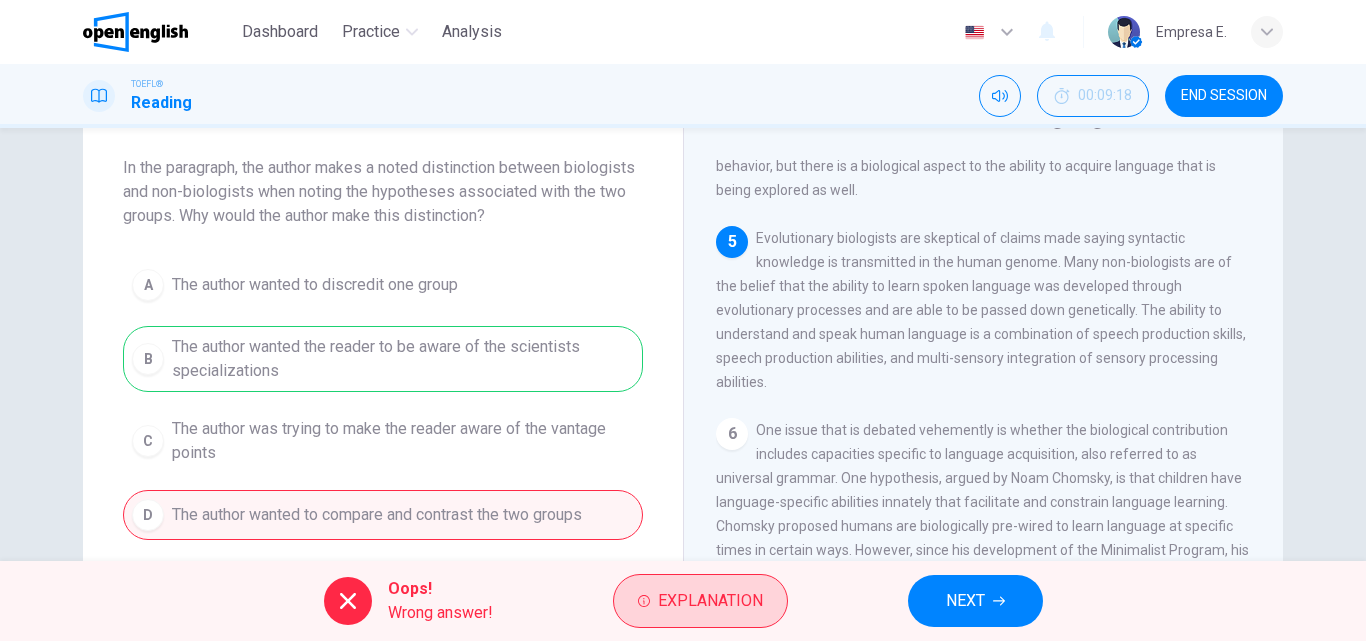 click on "Explanation" at bounding box center (710, 601) 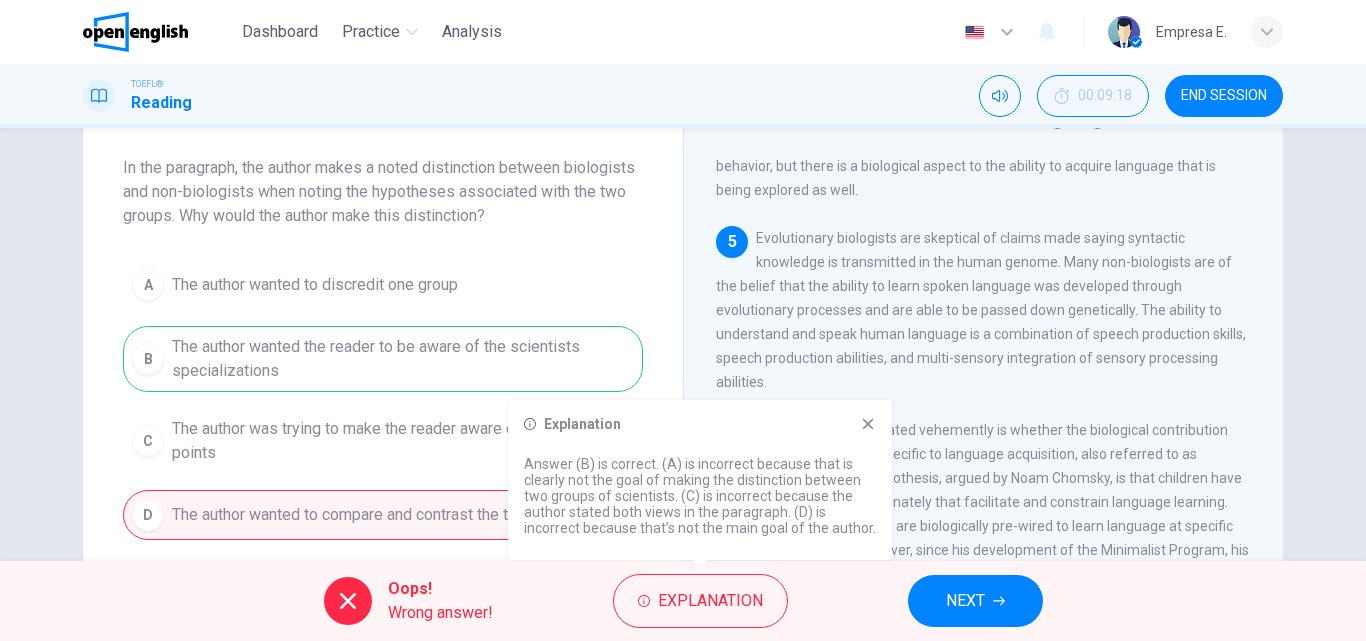 click 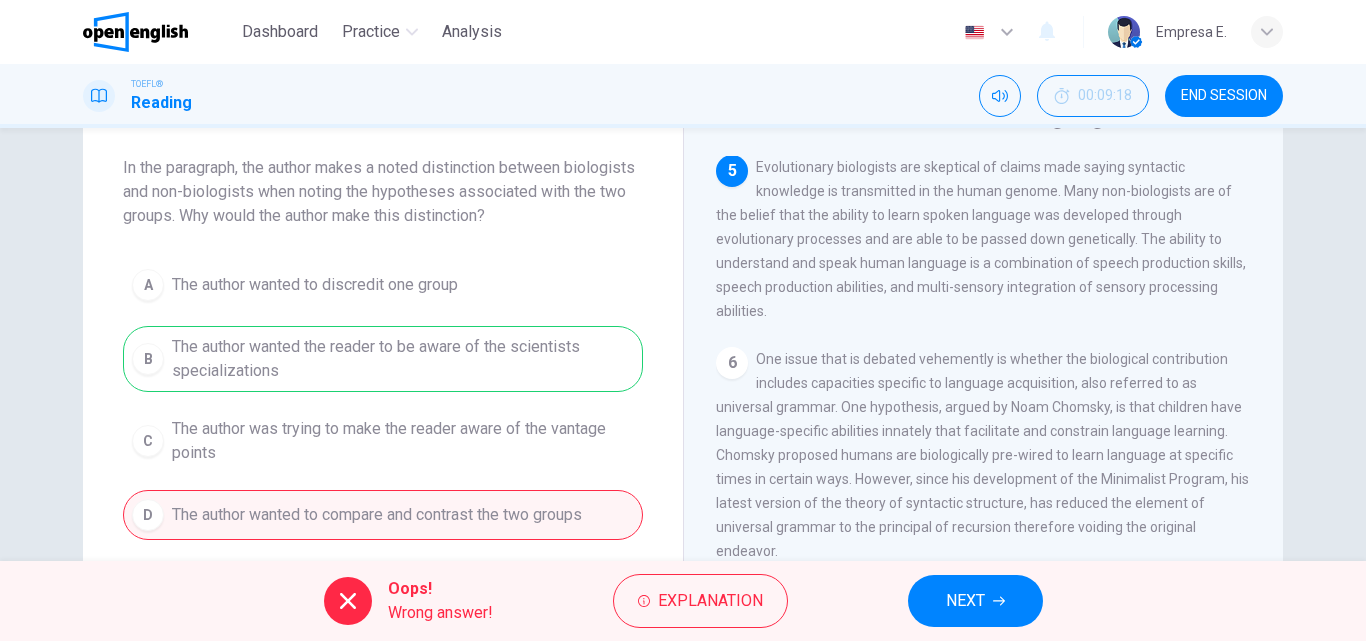 scroll, scrollTop: 868, scrollLeft: 0, axis: vertical 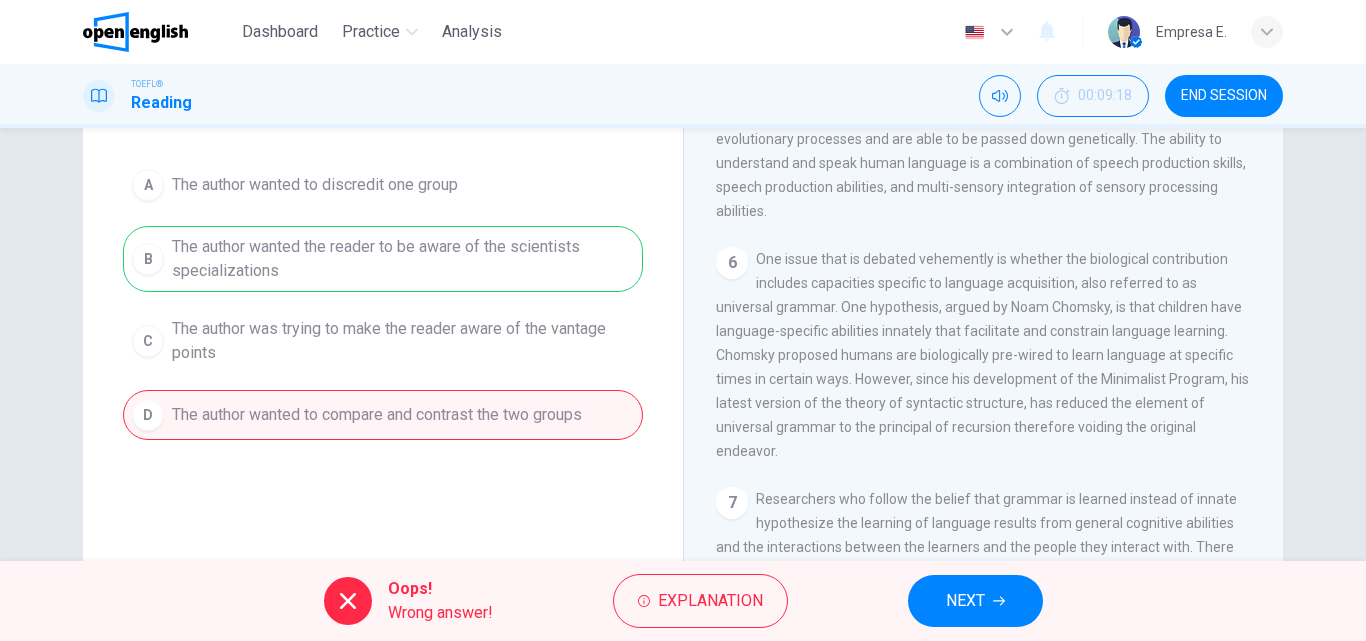 click on "NEXT" at bounding box center (975, 601) 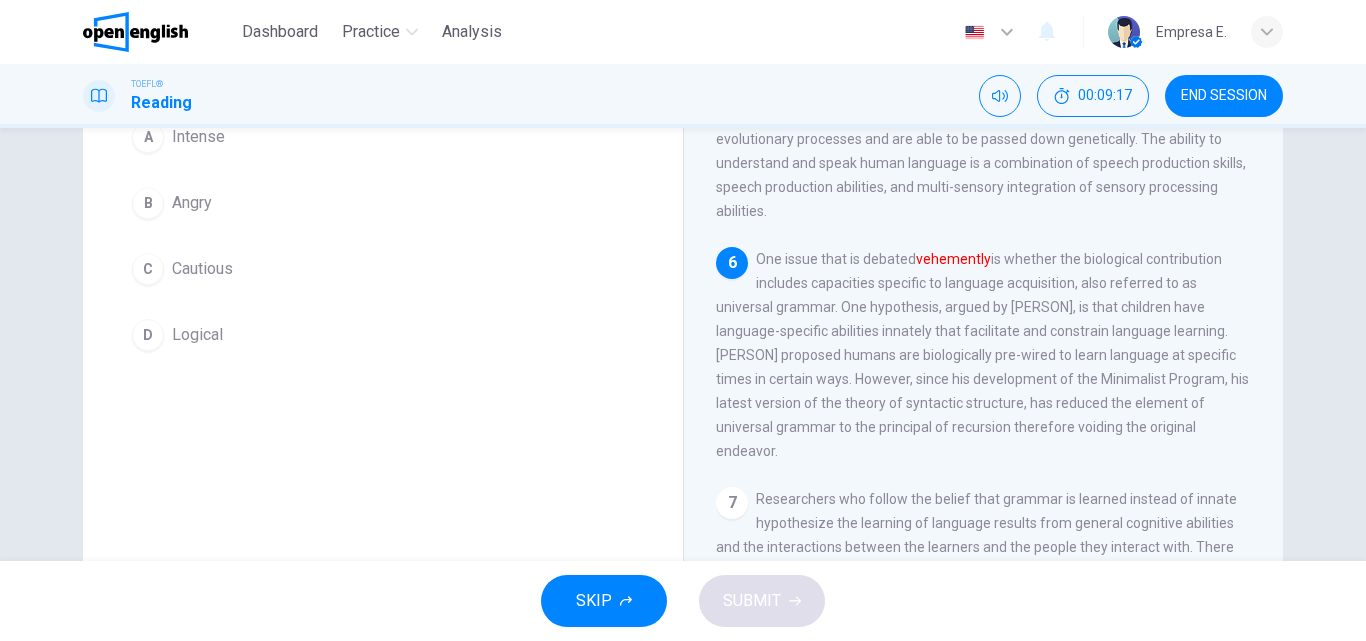 scroll, scrollTop: 152, scrollLeft: 0, axis: vertical 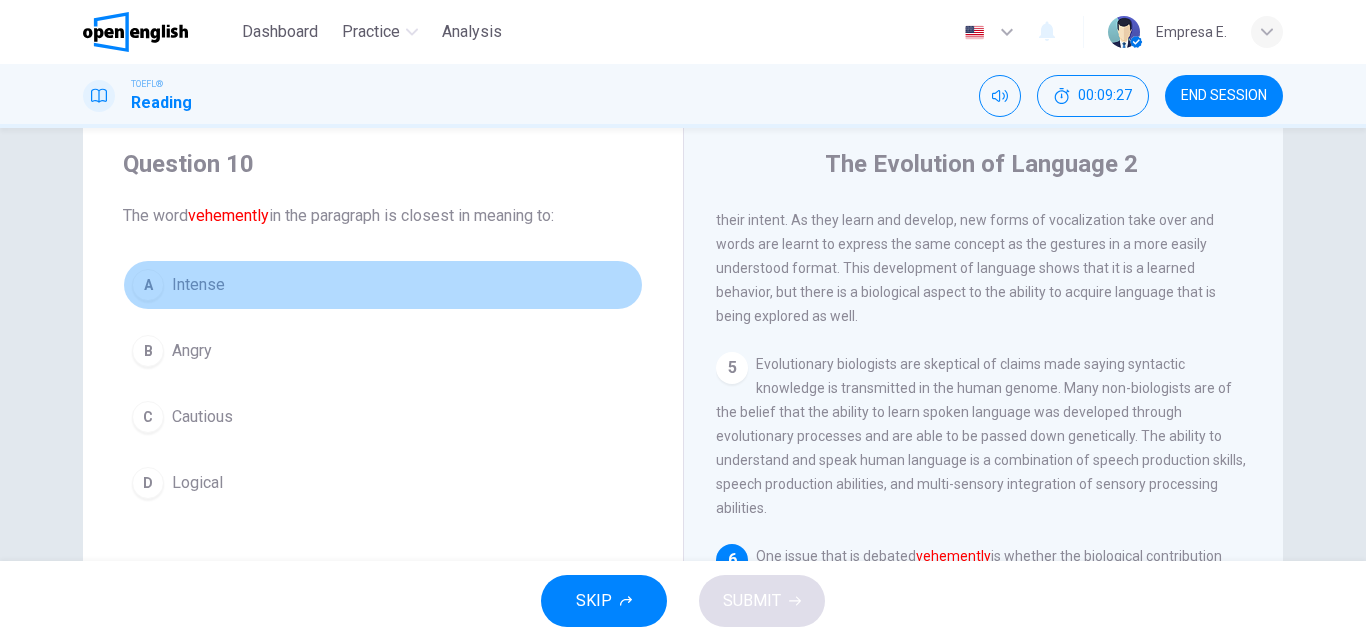 click on "Intense" at bounding box center [198, 285] 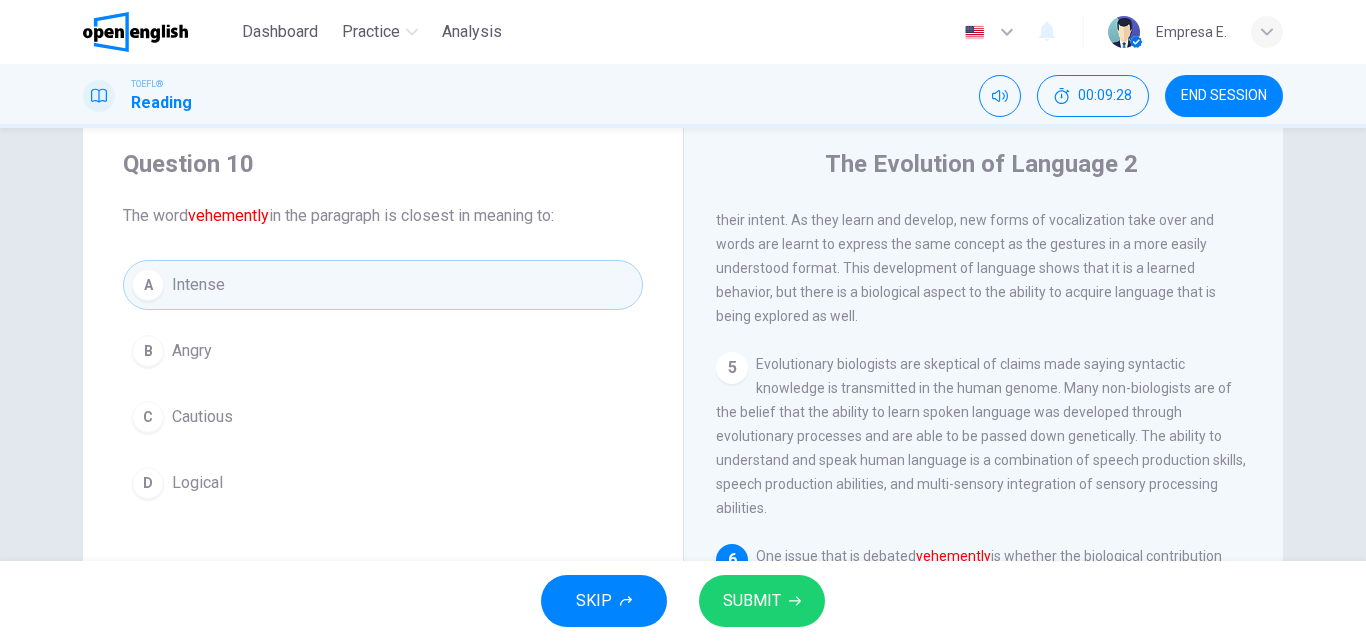 click on "SUBMIT" at bounding box center (752, 601) 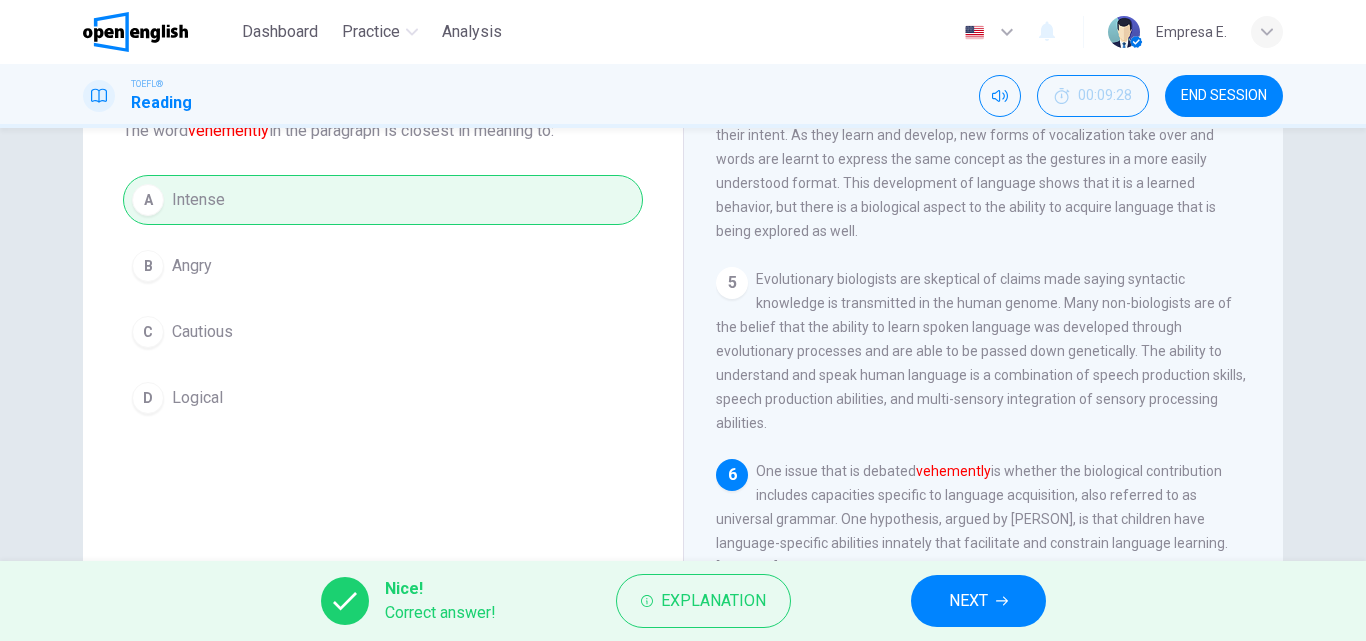 scroll, scrollTop: 252, scrollLeft: 0, axis: vertical 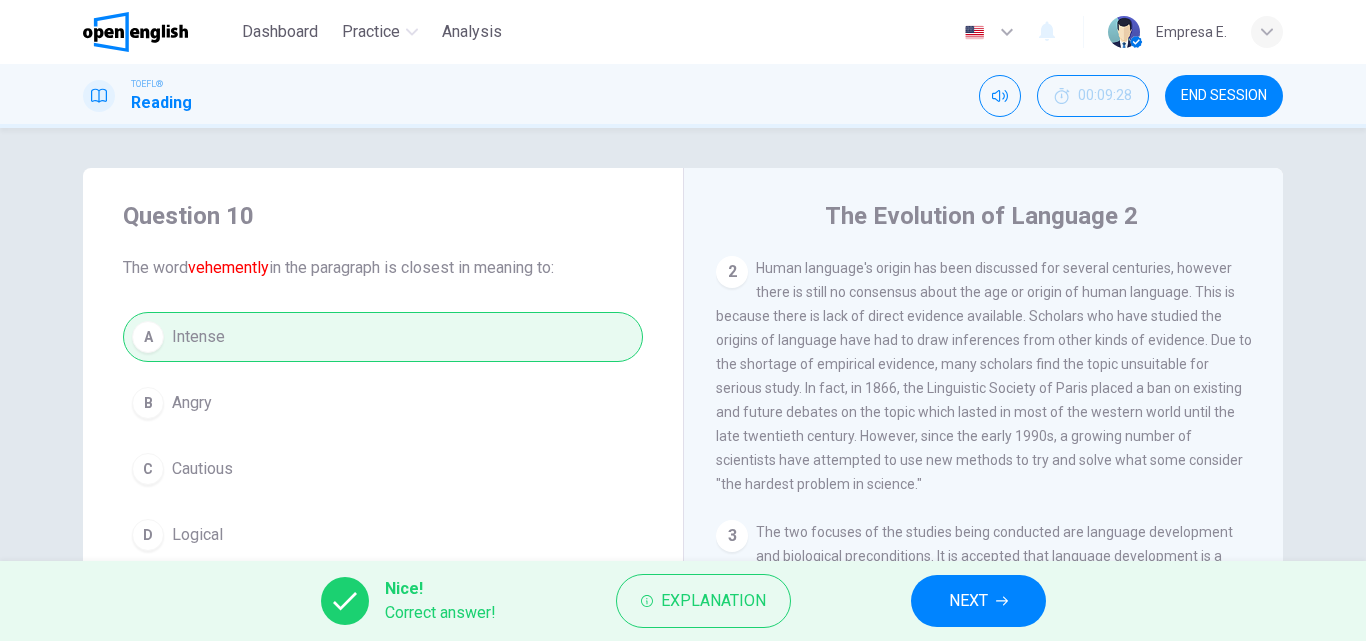 click on "NEXT" at bounding box center [968, 601] 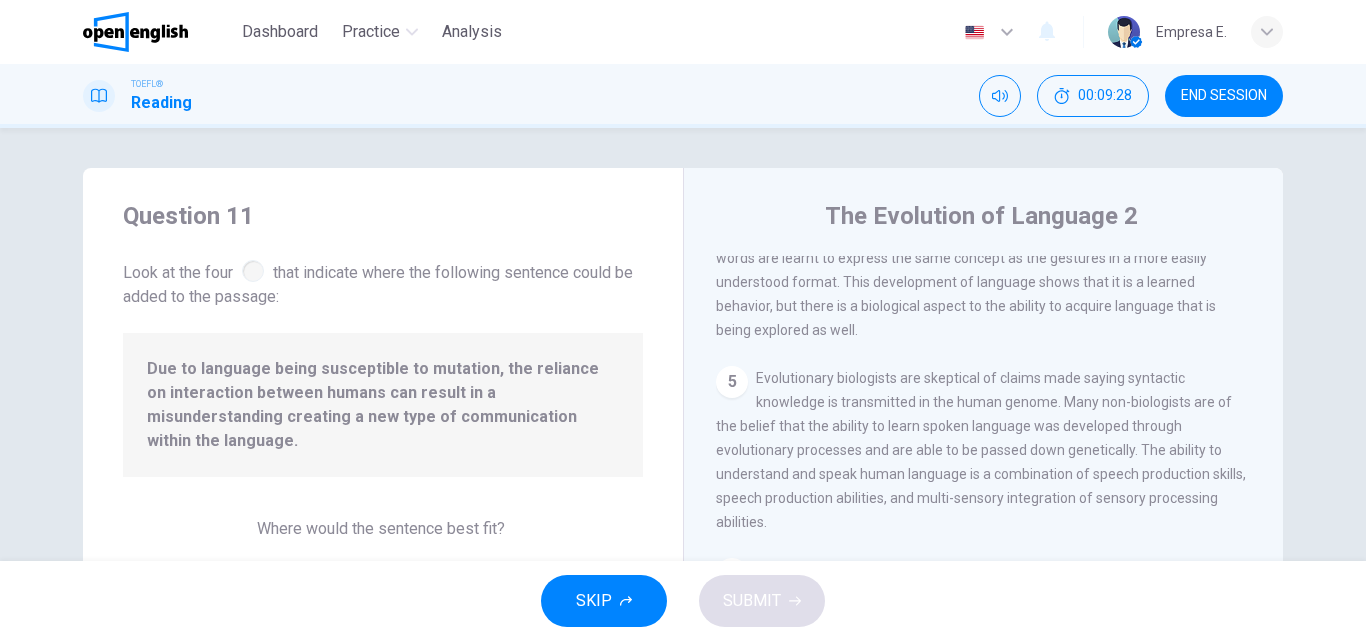 scroll, scrollTop: 943, scrollLeft: 0, axis: vertical 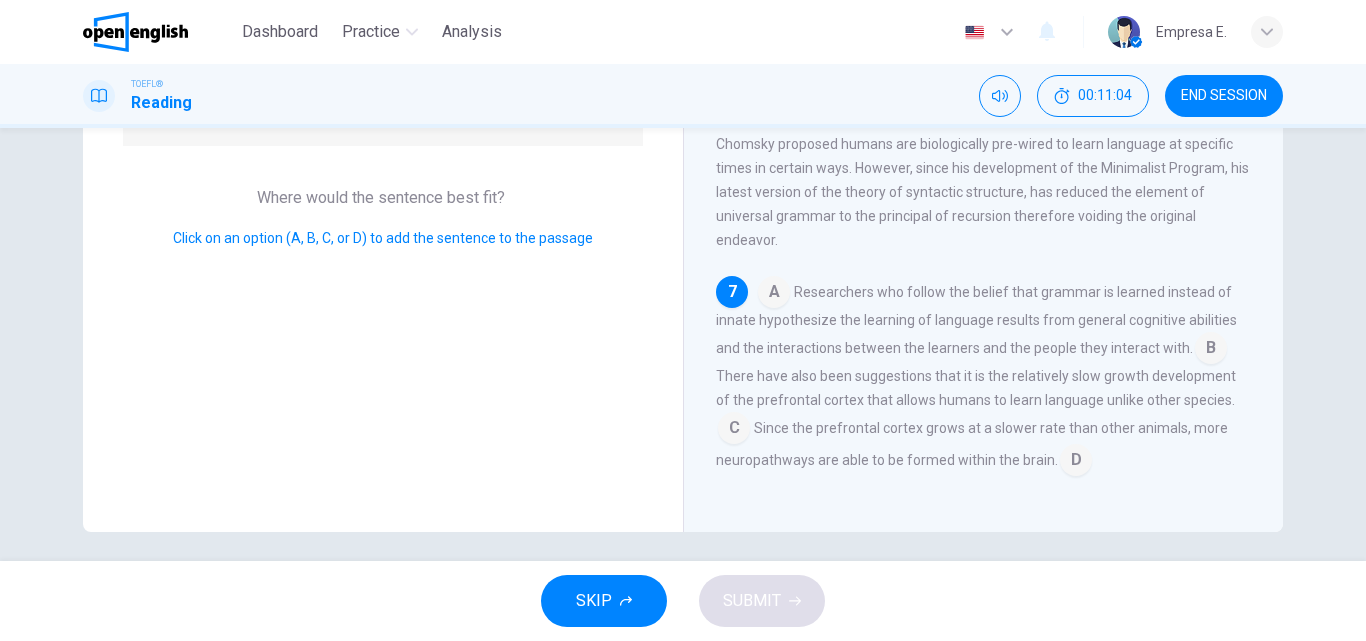 click at bounding box center (1076, 462) 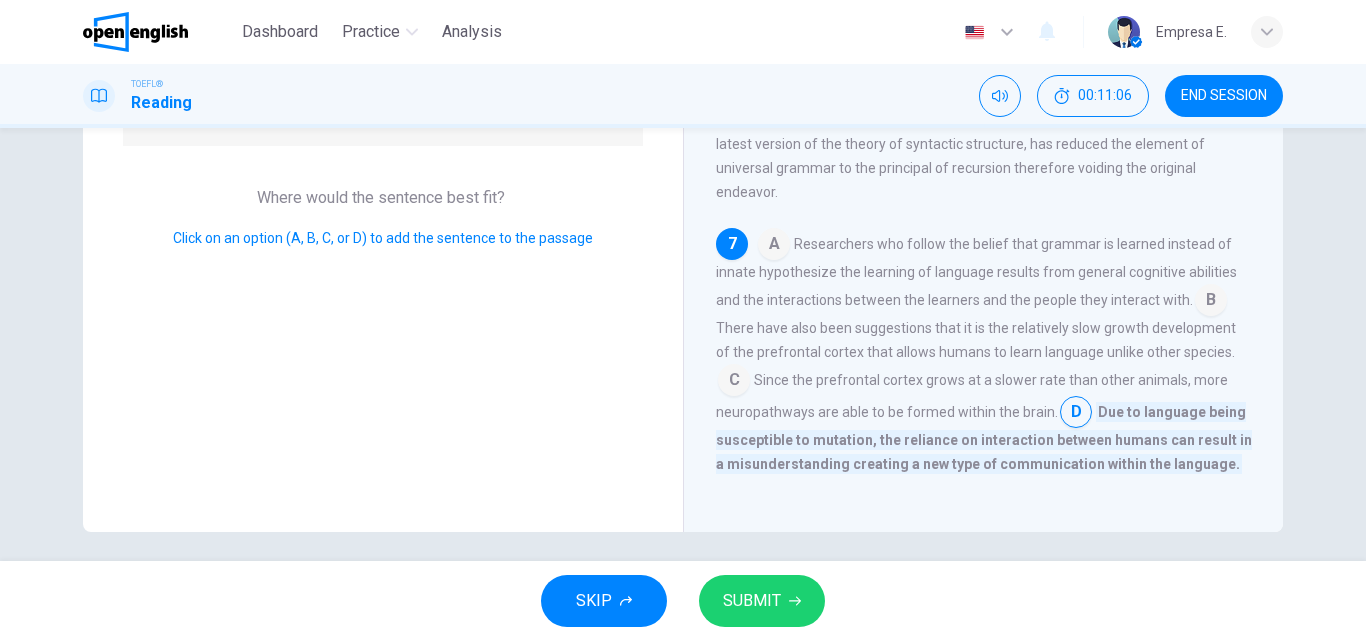 scroll, scrollTop: 991, scrollLeft: 0, axis: vertical 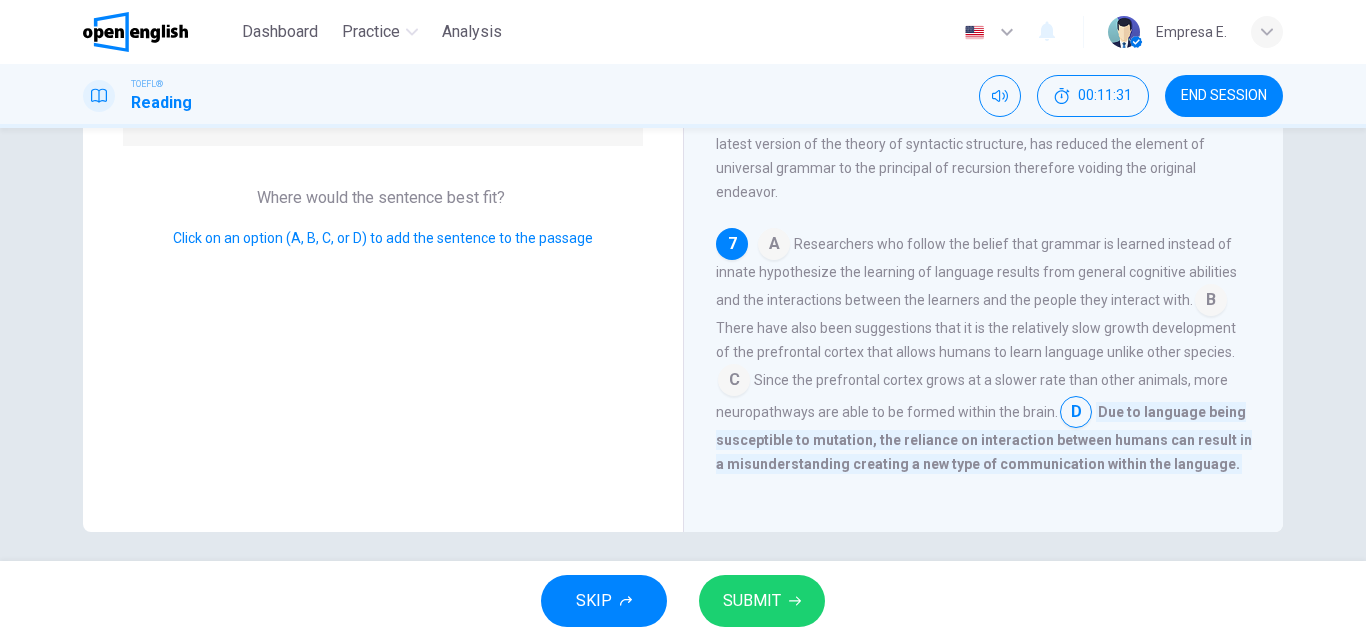 click at bounding box center (1211, 302) 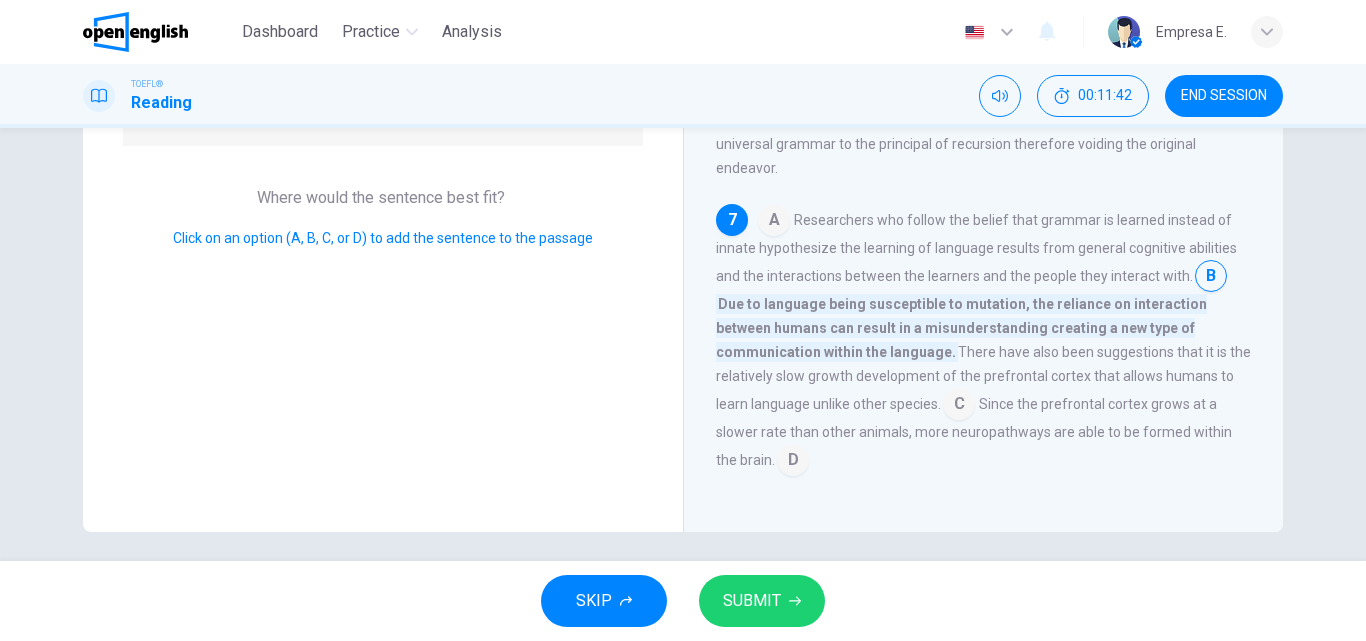 click at bounding box center [774, 222] 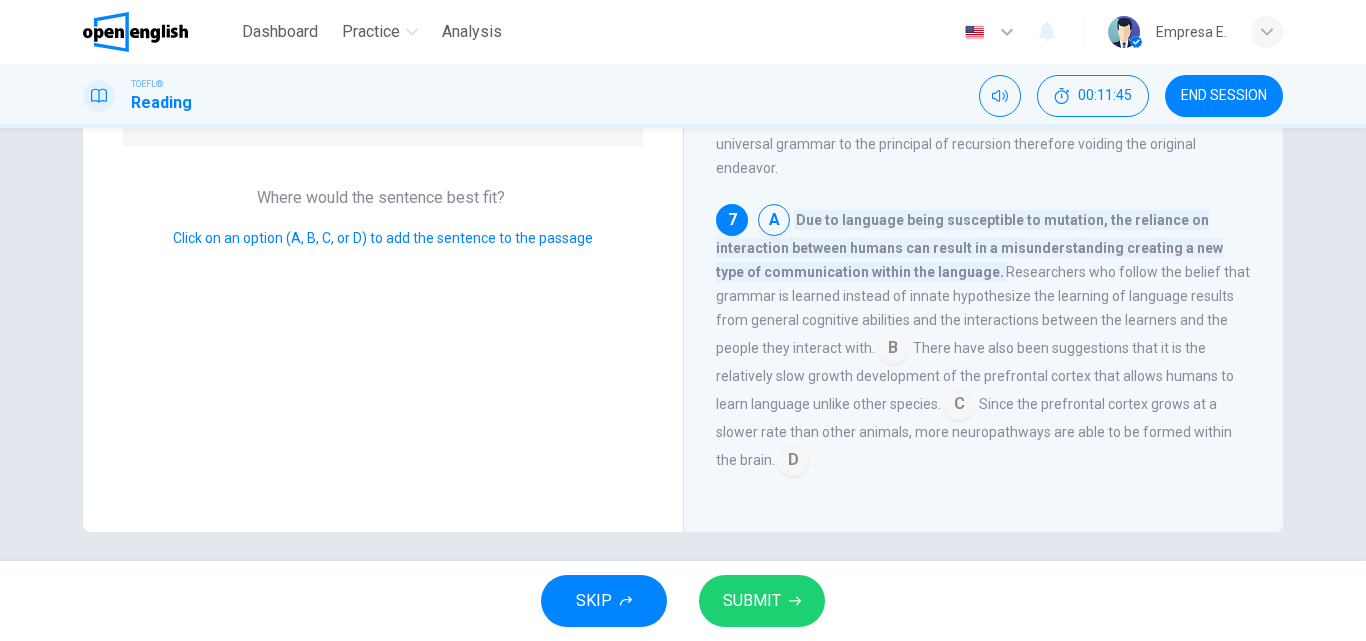 click on "A Due to language being susceptible to mutation, the reliance on interaction between humans can result in a misunderstanding creating a new type of communication within the language.  Researchers who follow the belief that grammar is learned instead of innate hypothesize the learning of language results from general cognitive abilities and the interactions between the learners and the people they interact with.  B  There have also been suggestions that it is the relatively slow growth development of the prefrontal cortex that allows humans to learn language unlike other species.  C  Since the prefrontal cortex grows at a slower rate than other animals, more neuropathways are able to be formed within the brain.  D" at bounding box center (984, 340) 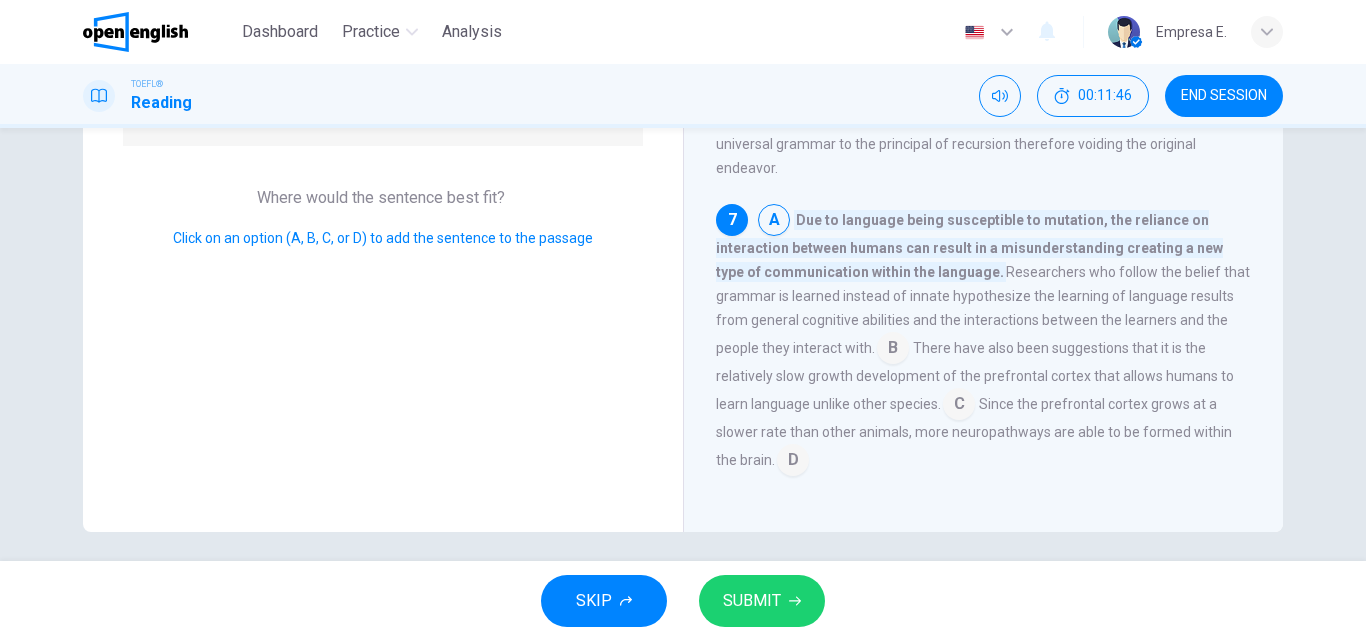 click at bounding box center [959, 406] 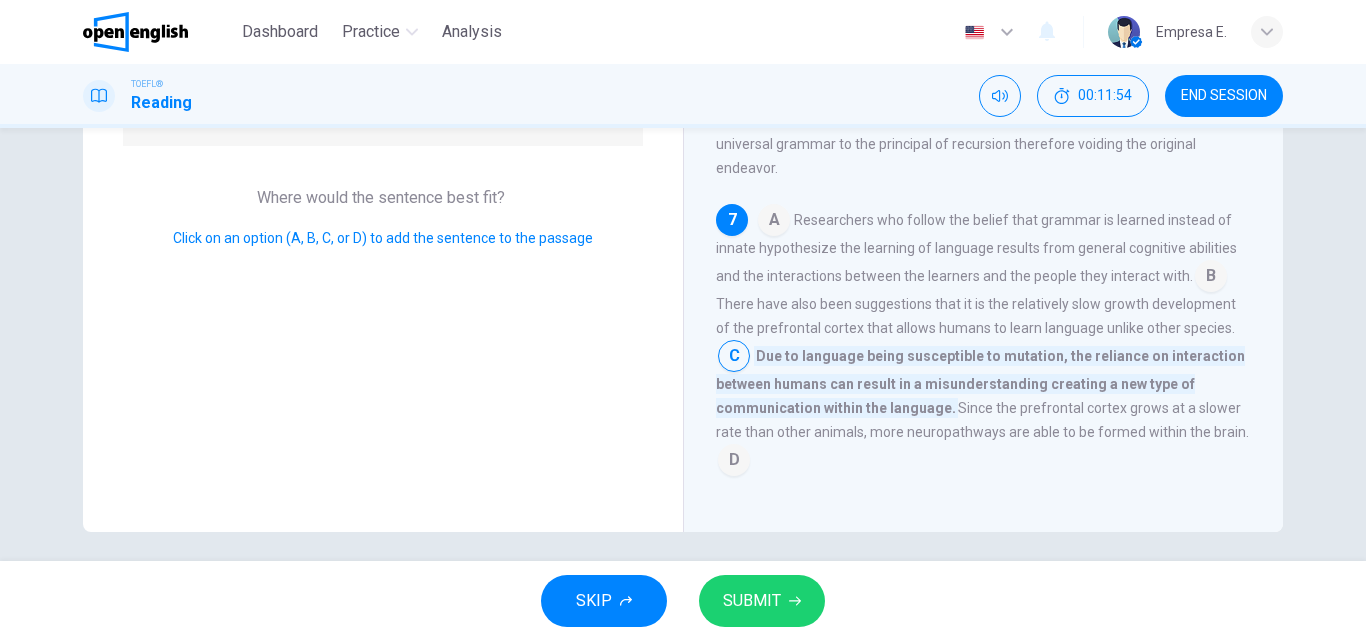 click at bounding box center (734, 462) 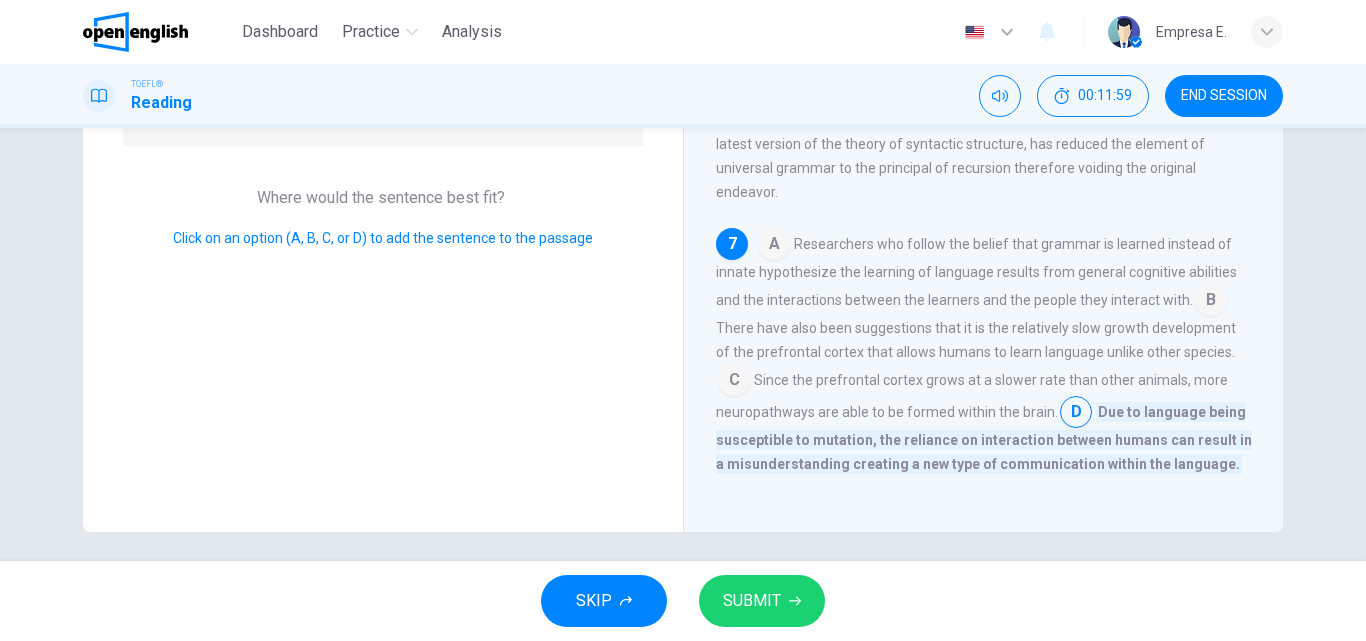 click on "SUBMIT" at bounding box center [752, 601] 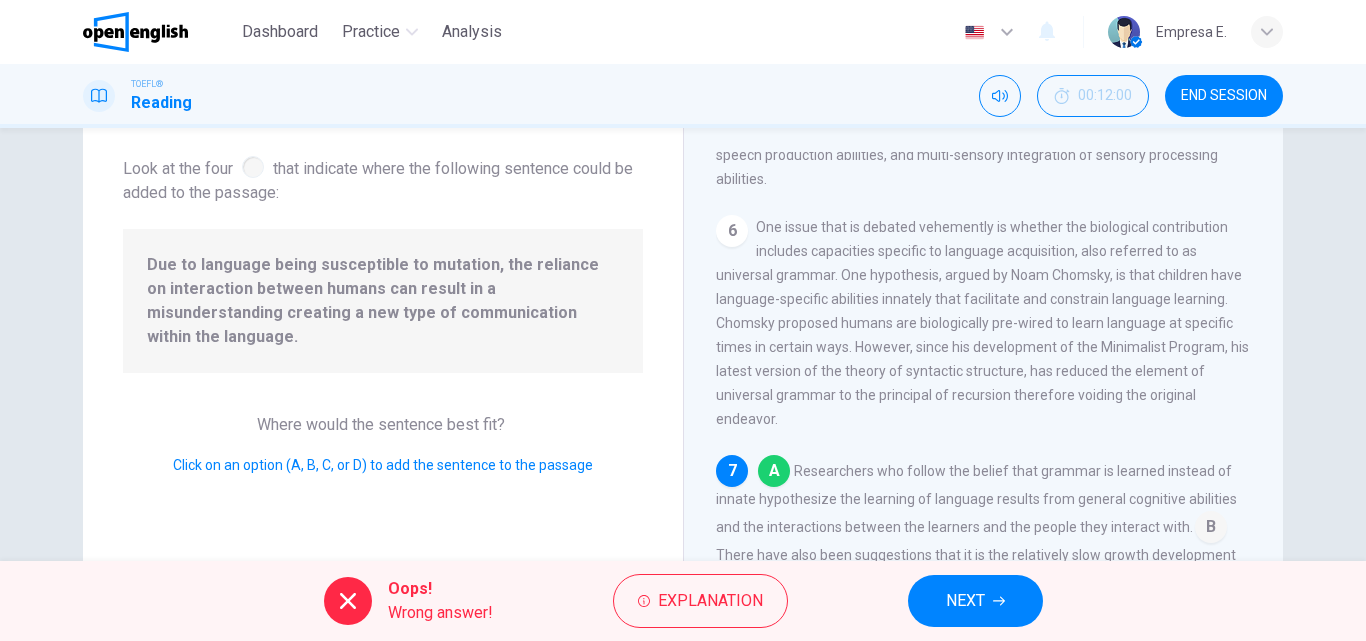 scroll, scrollTop: 200, scrollLeft: 0, axis: vertical 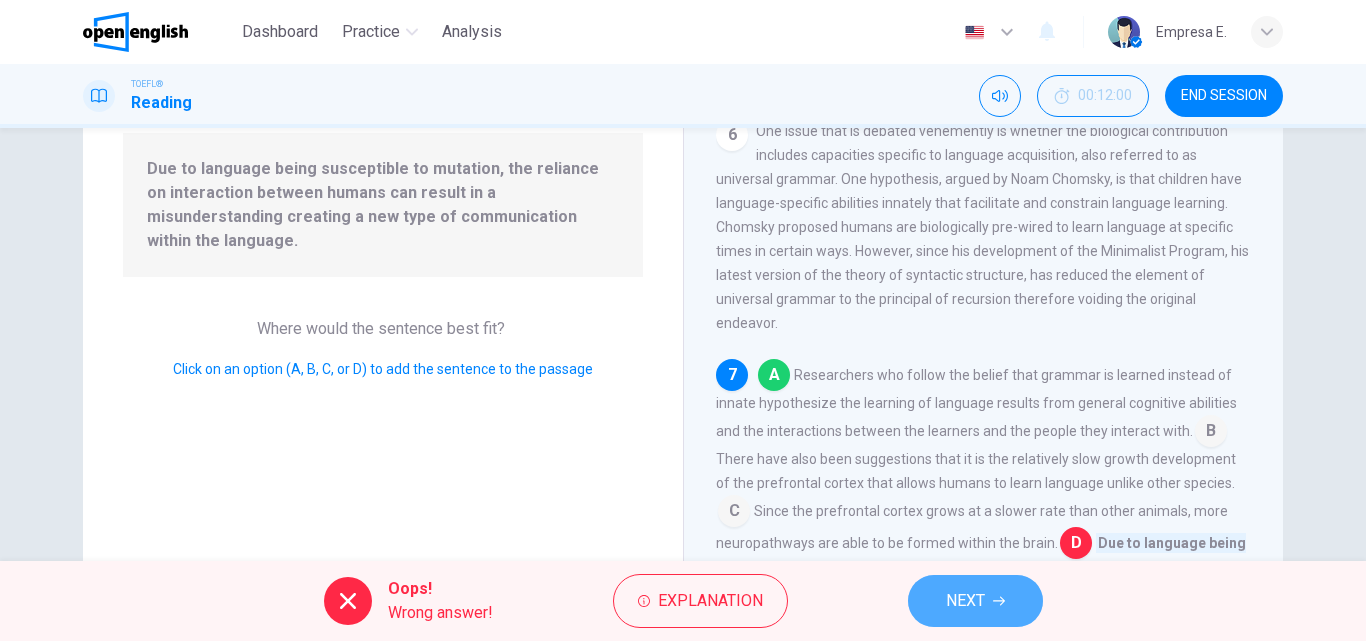click on "NEXT" at bounding box center [965, 601] 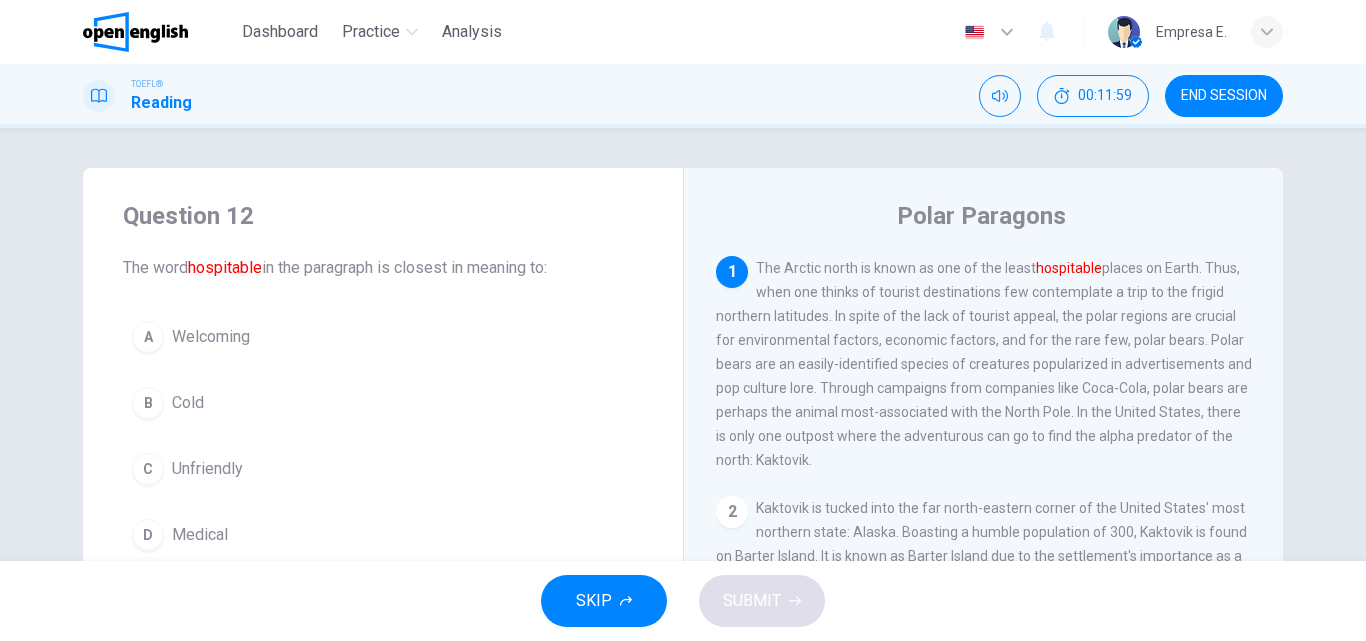 click on "END SESSION" at bounding box center [1224, 96] 